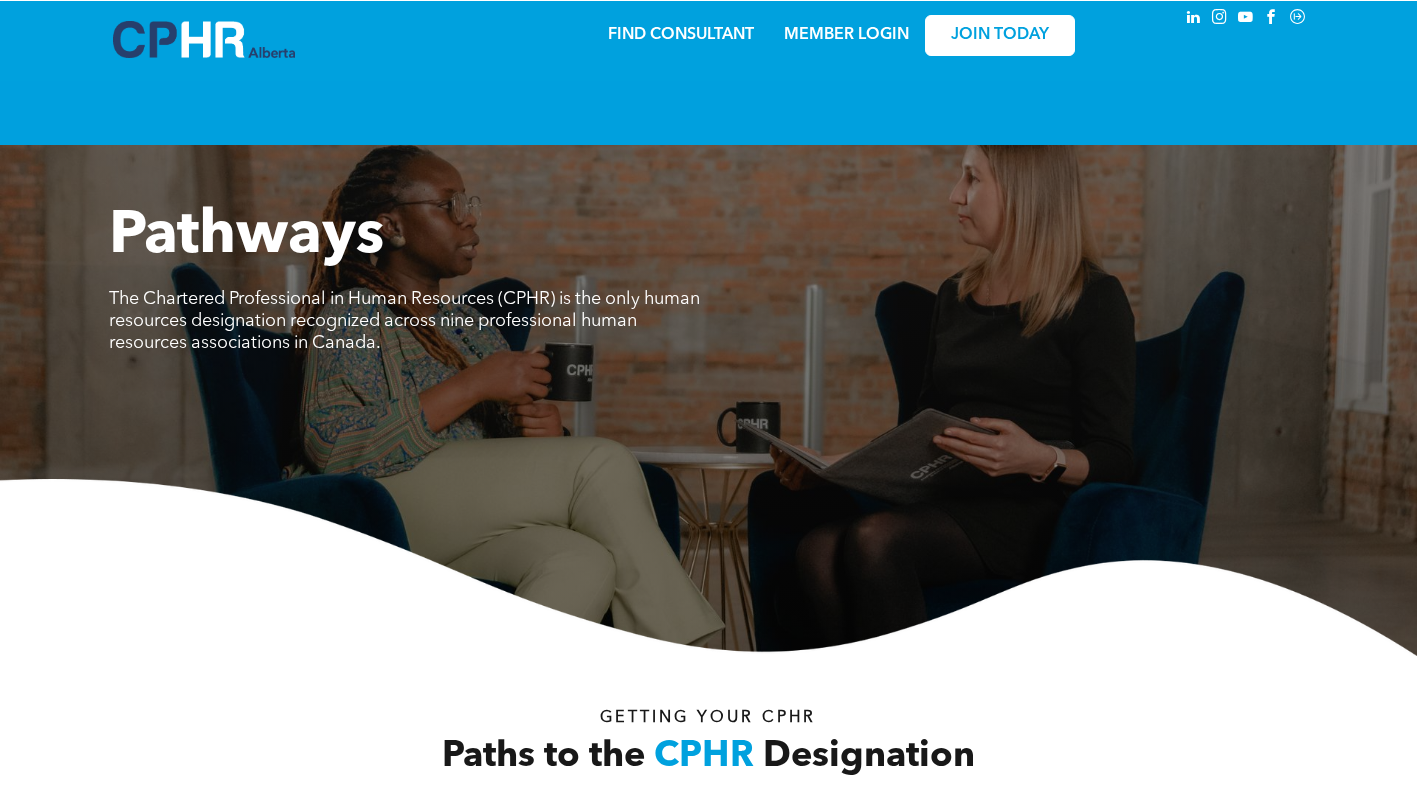 scroll, scrollTop: 0, scrollLeft: 0, axis: both 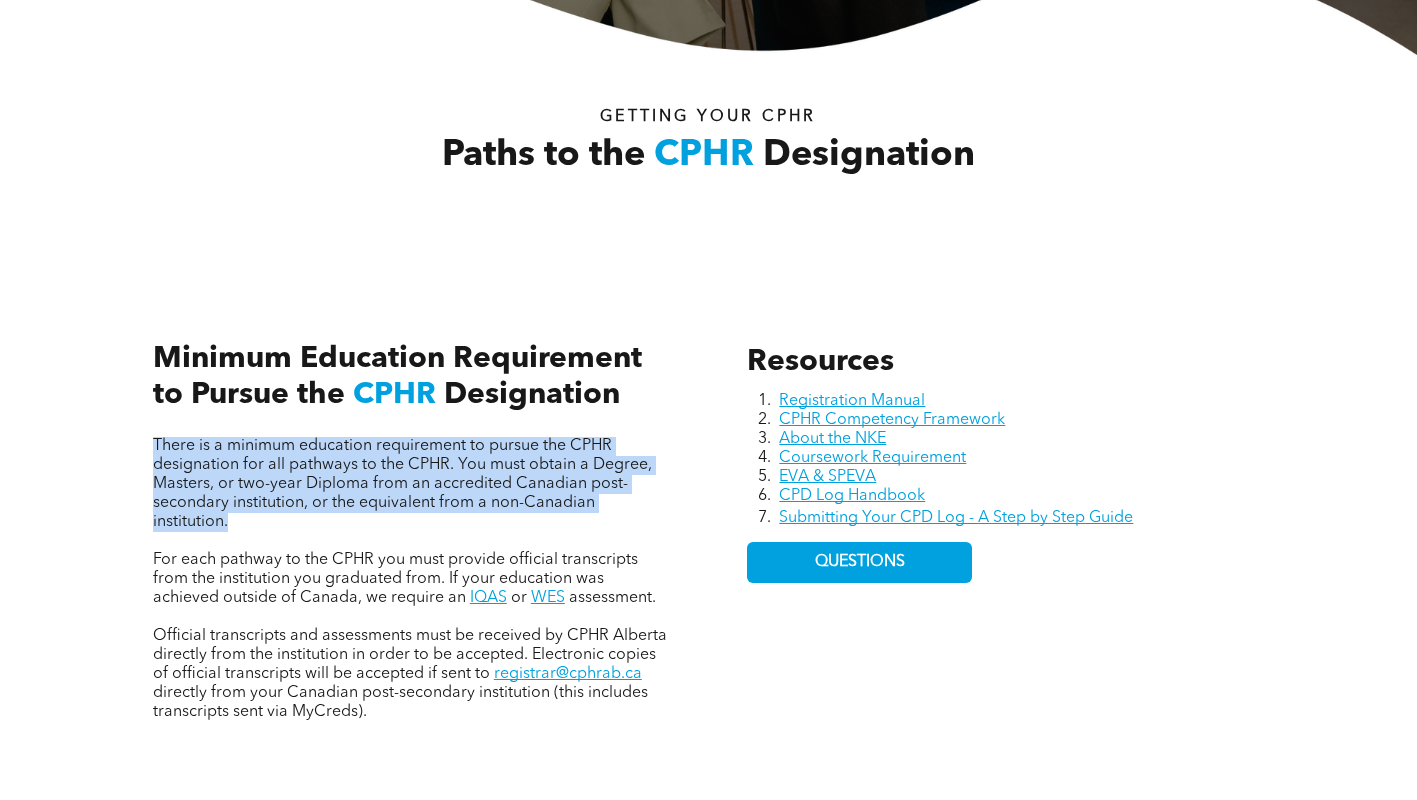 drag, startPoint x: 164, startPoint y: 444, endPoint x: 227, endPoint y: 523, distance: 101.04455 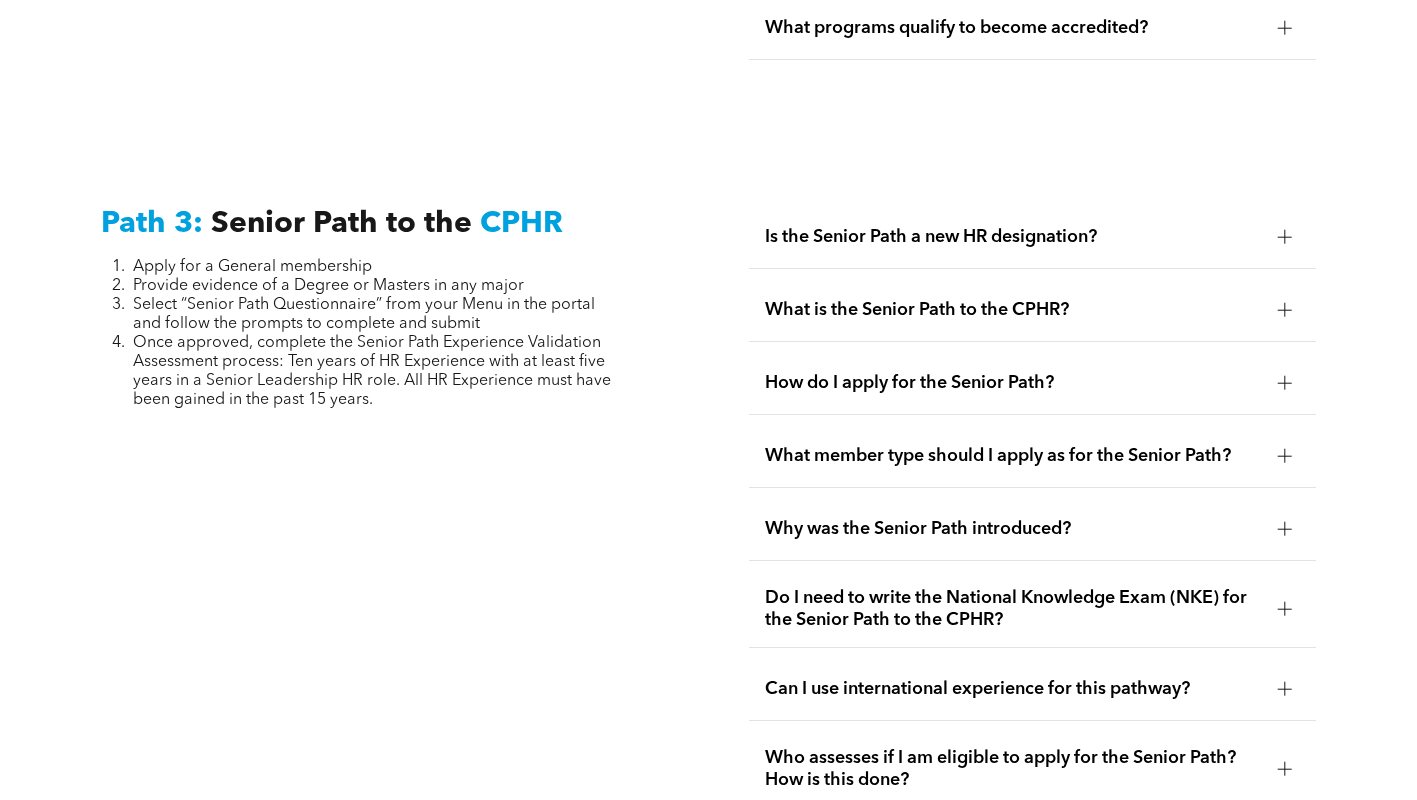 scroll, scrollTop: 5000, scrollLeft: 0, axis: vertical 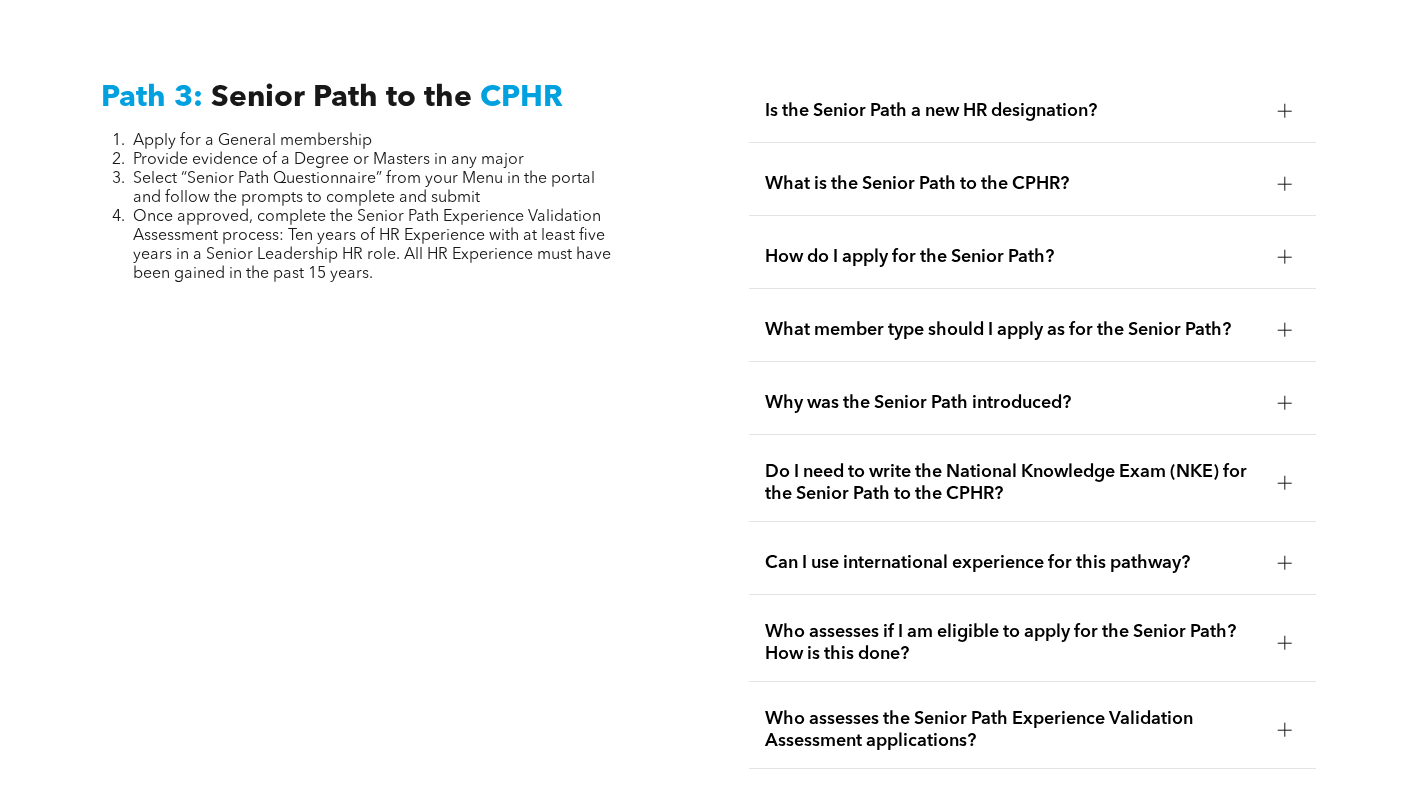 drag, startPoint x: 86, startPoint y: 77, endPoint x: 425, endPoint y: 264, distance: 387.1563 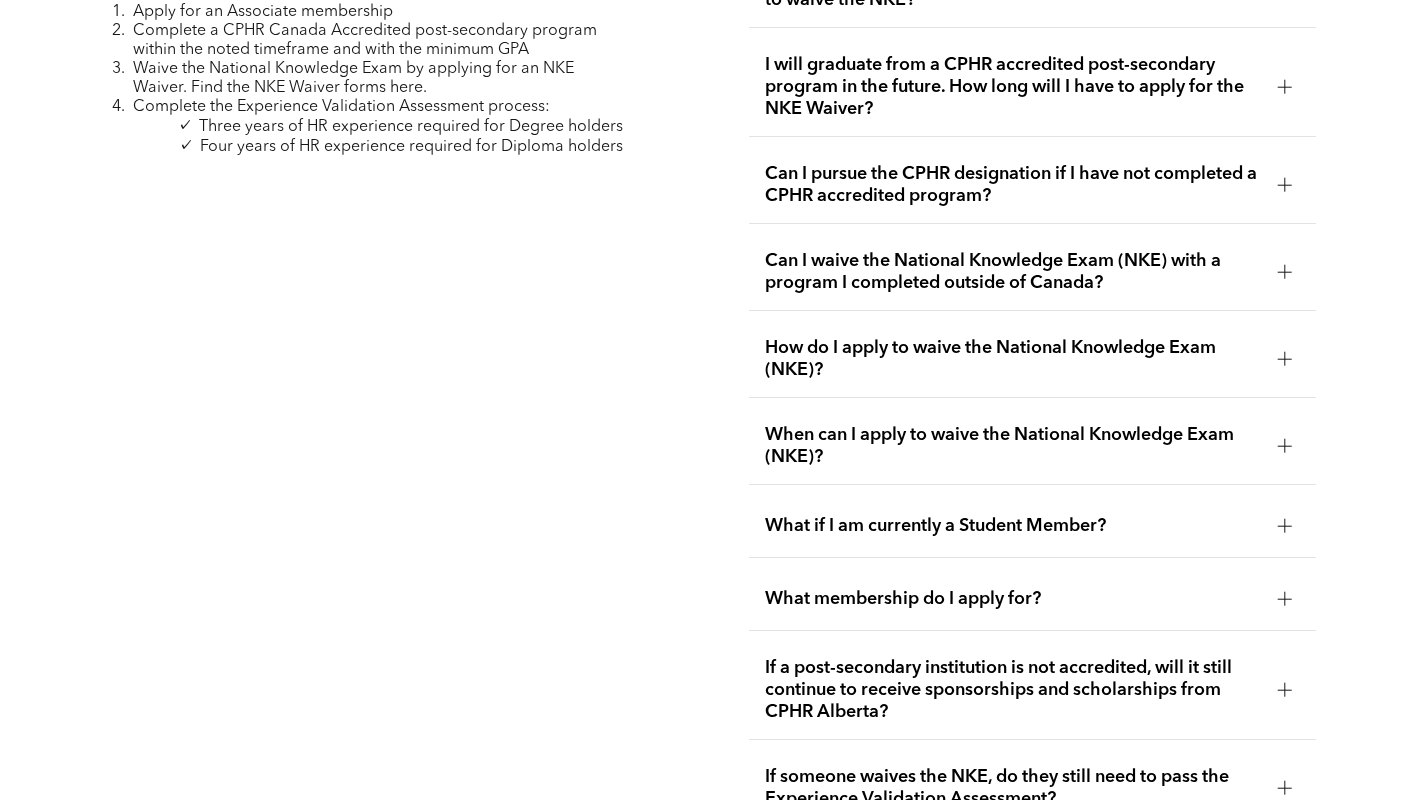 scroll, scrollTop: 3200, scrollLeft: 0, axis: vertical 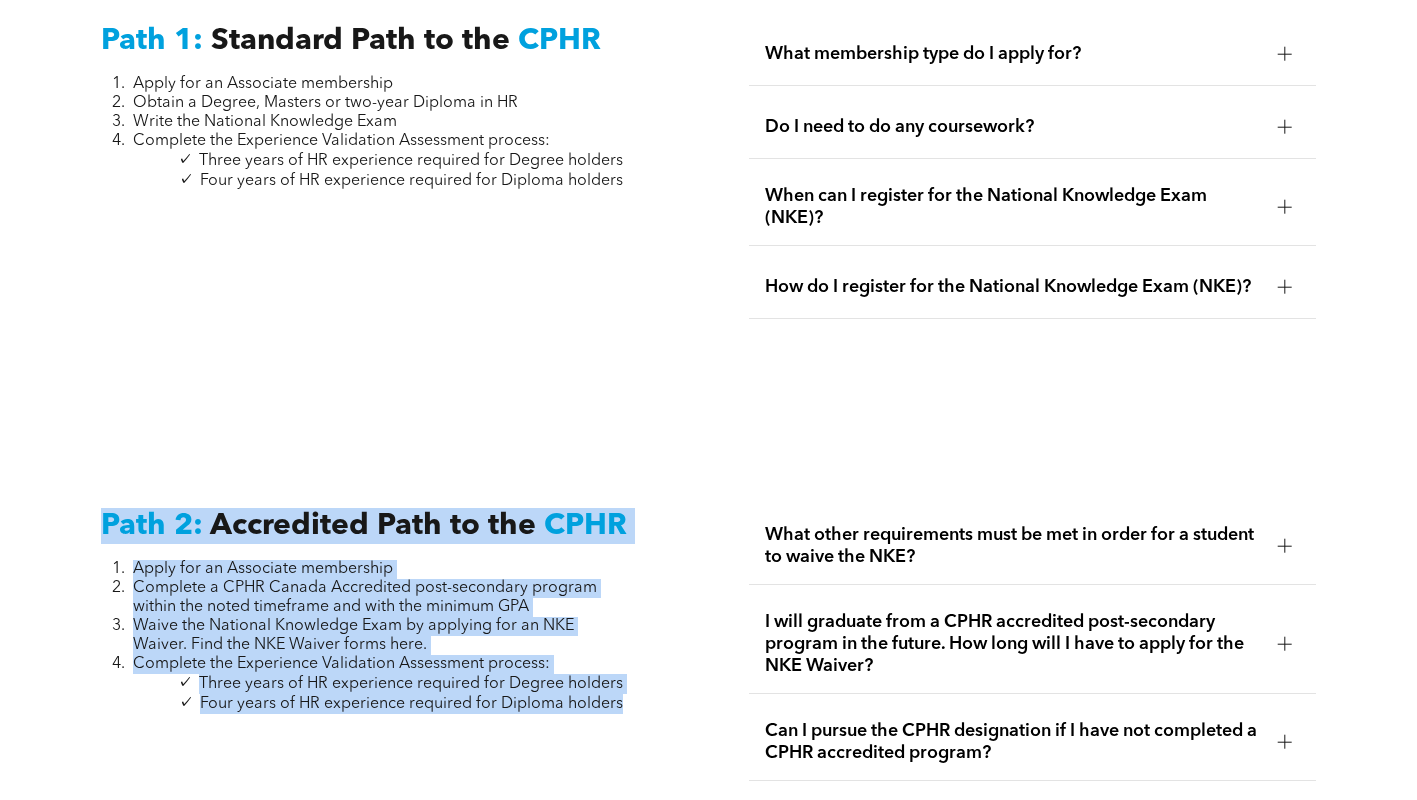 drag, startPoint x: 91, startPoint y: 504, endPoint x: 635, endPoint y: 708, distance: 580.99225 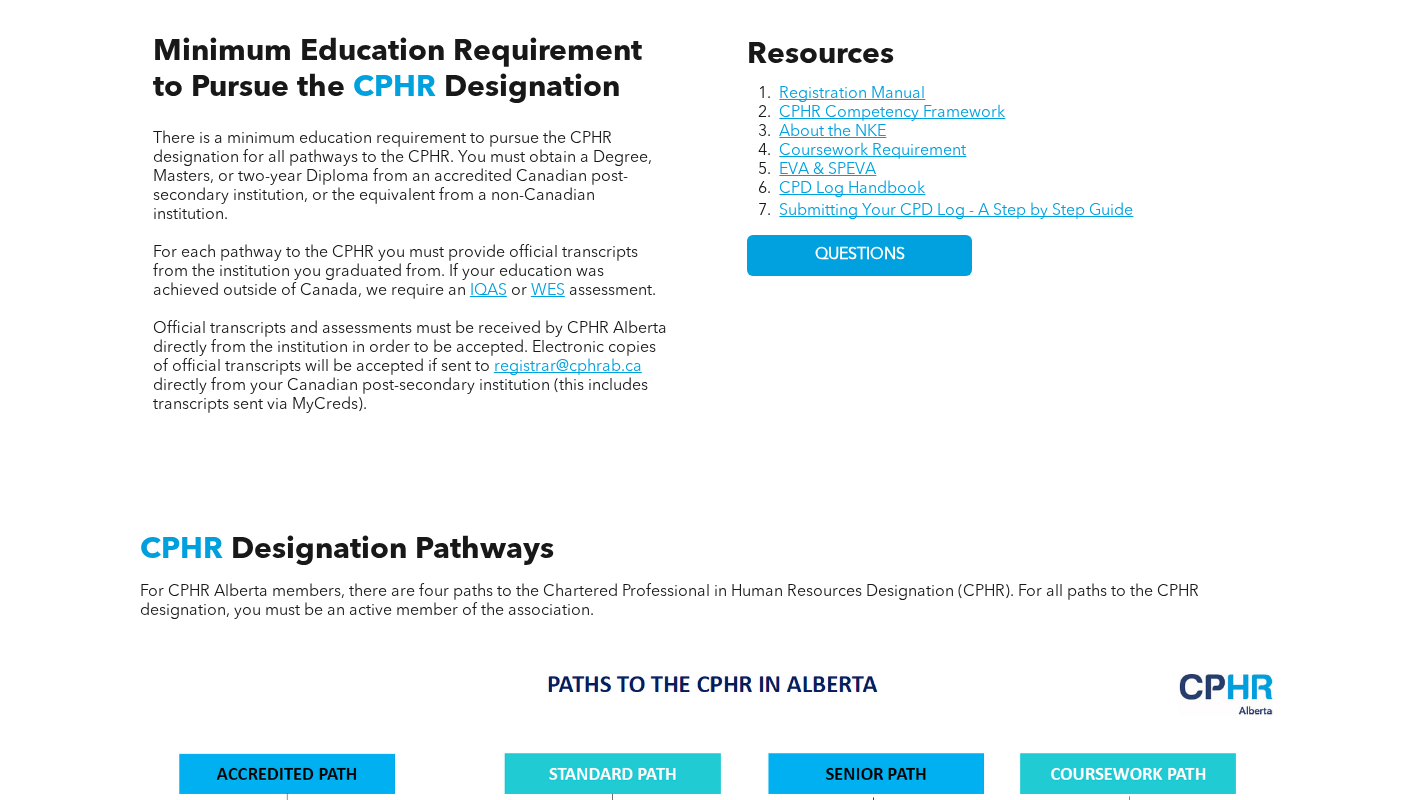 scroll, scrollTop: 800, scrollLeft: 0, axis: vertical 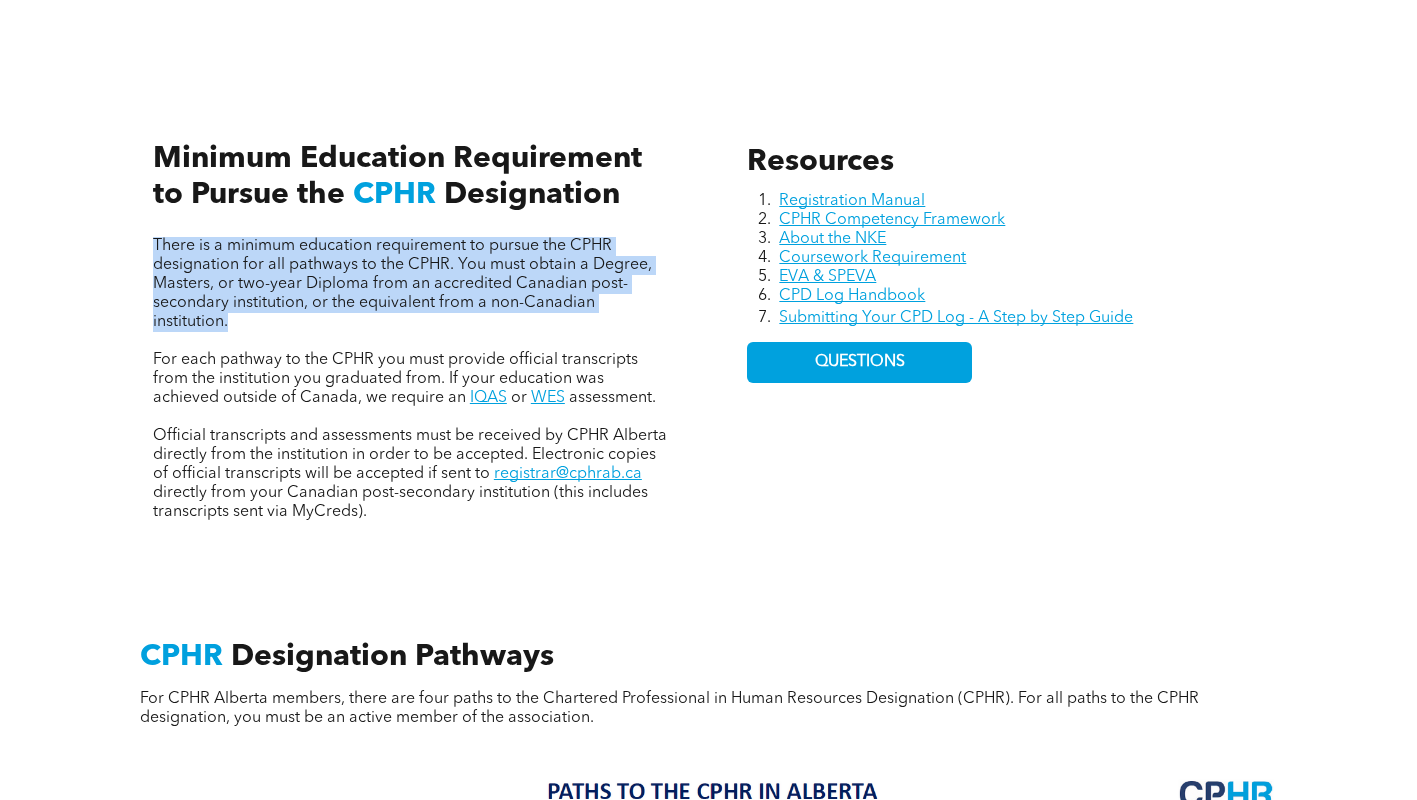 drag, startPoint x: 156, startPoint y: 245, endPoint x: 212, endPoint y: 327, distance: 99.29753 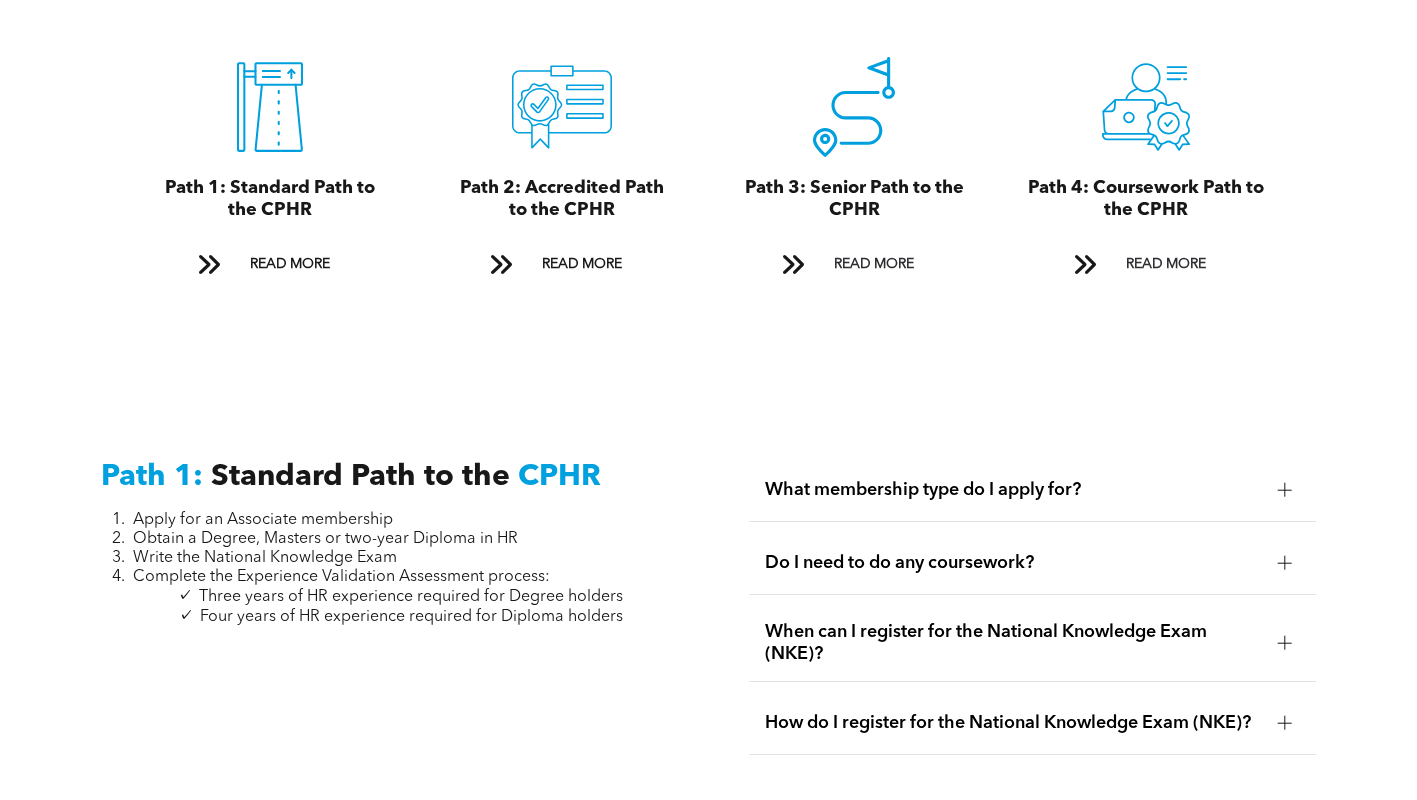 scroll, scrollTop: 2500, scrollLeft: 0, axis: vertical 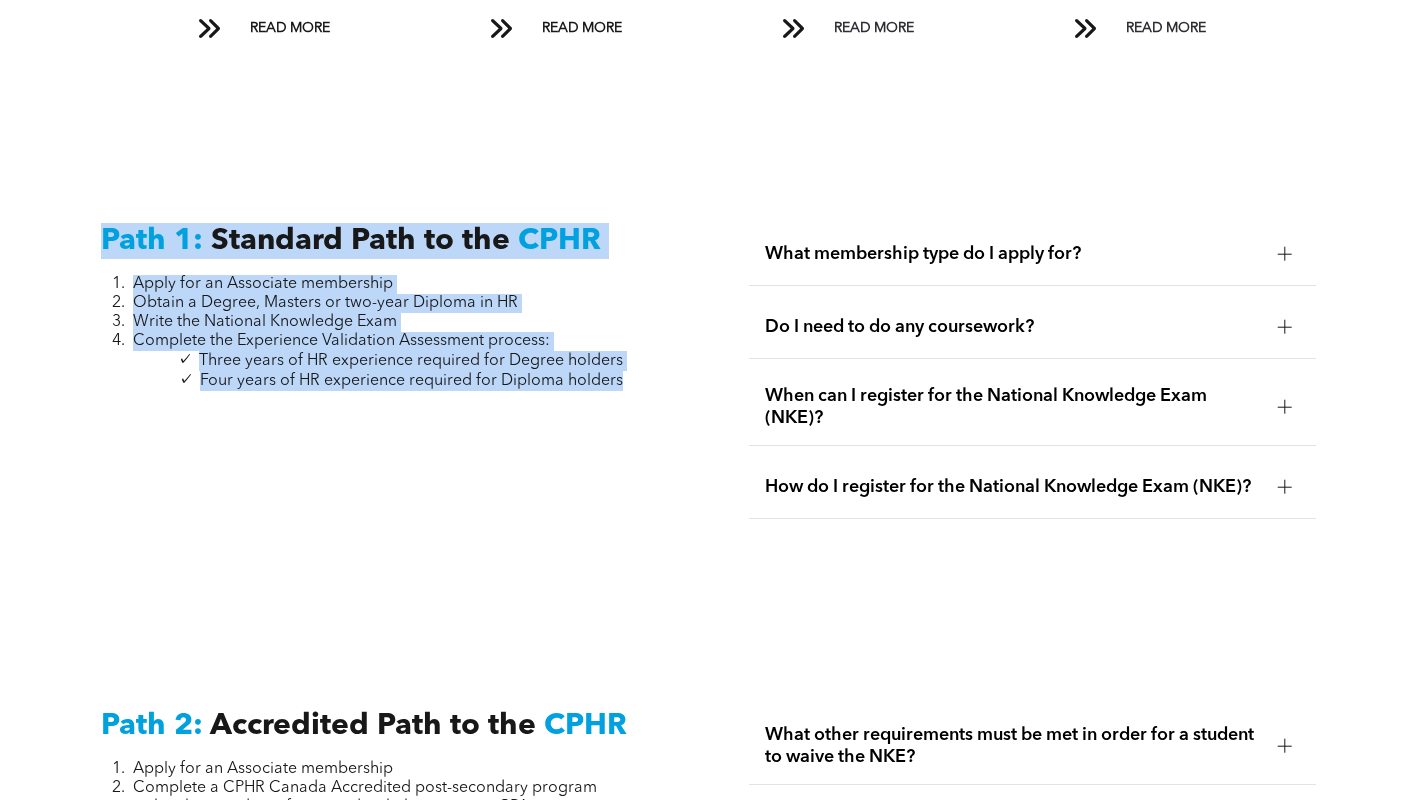 drag, startPoint x: 94, startPoint y: 235, endPoint x: 649, endPoint y: 403, distance: 579.8698 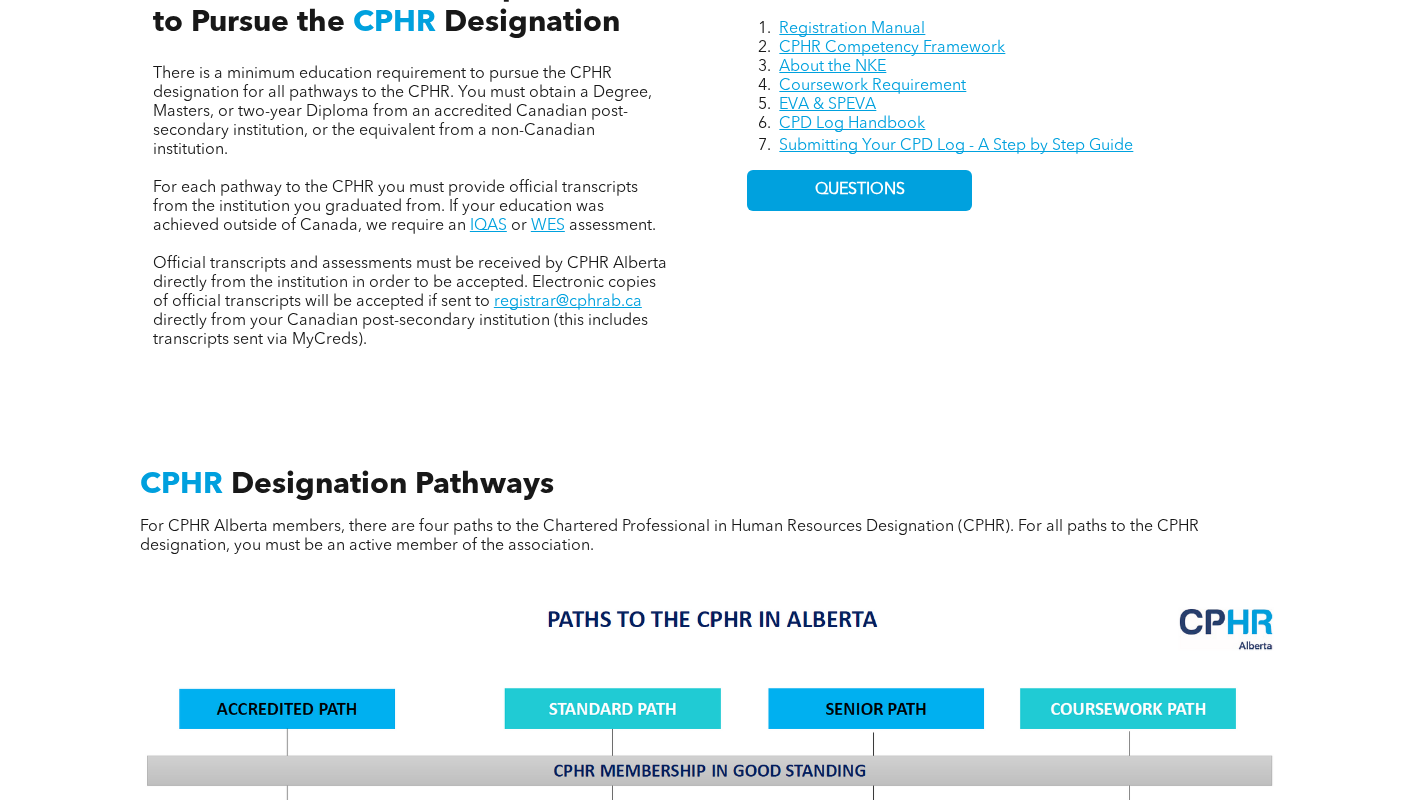 scroll, scrollTop: 900, scrollLeft: 0, axis: vertical 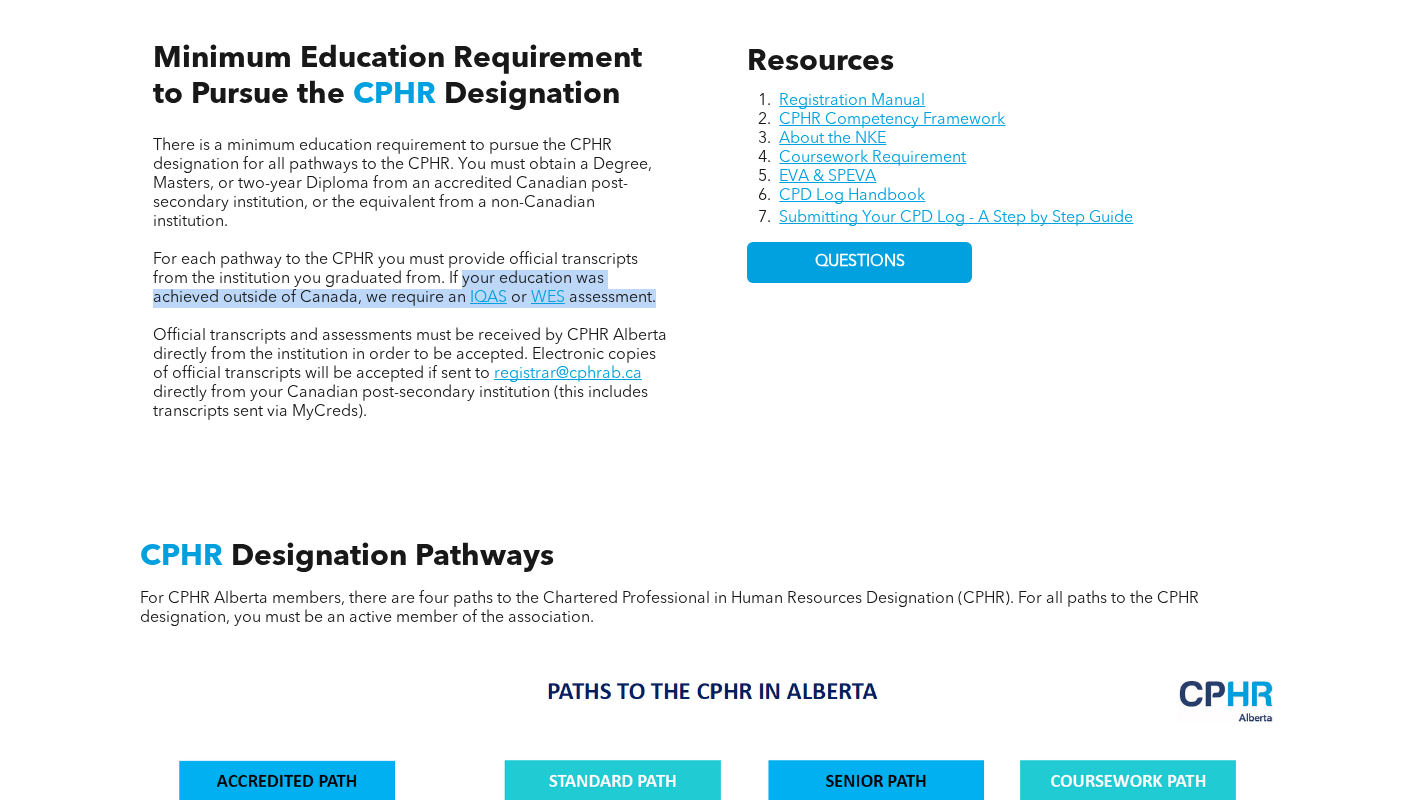 drag, startPoint x: 463, startPoint y: 284, endPoint x: 681, endPoint y: 300, distance: 218.58636 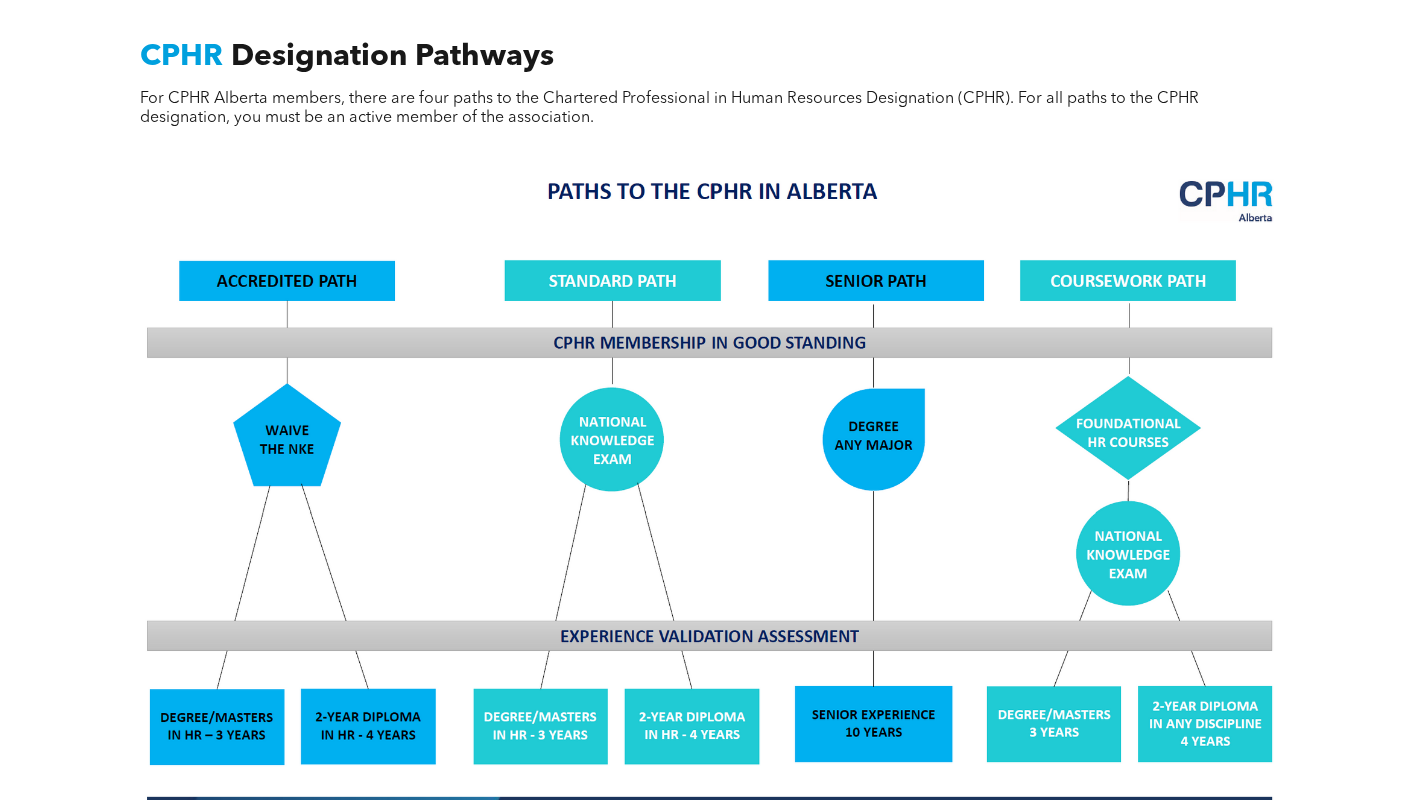scroll, scrollTop: 800, scrollLeft: 0, axis: vertical 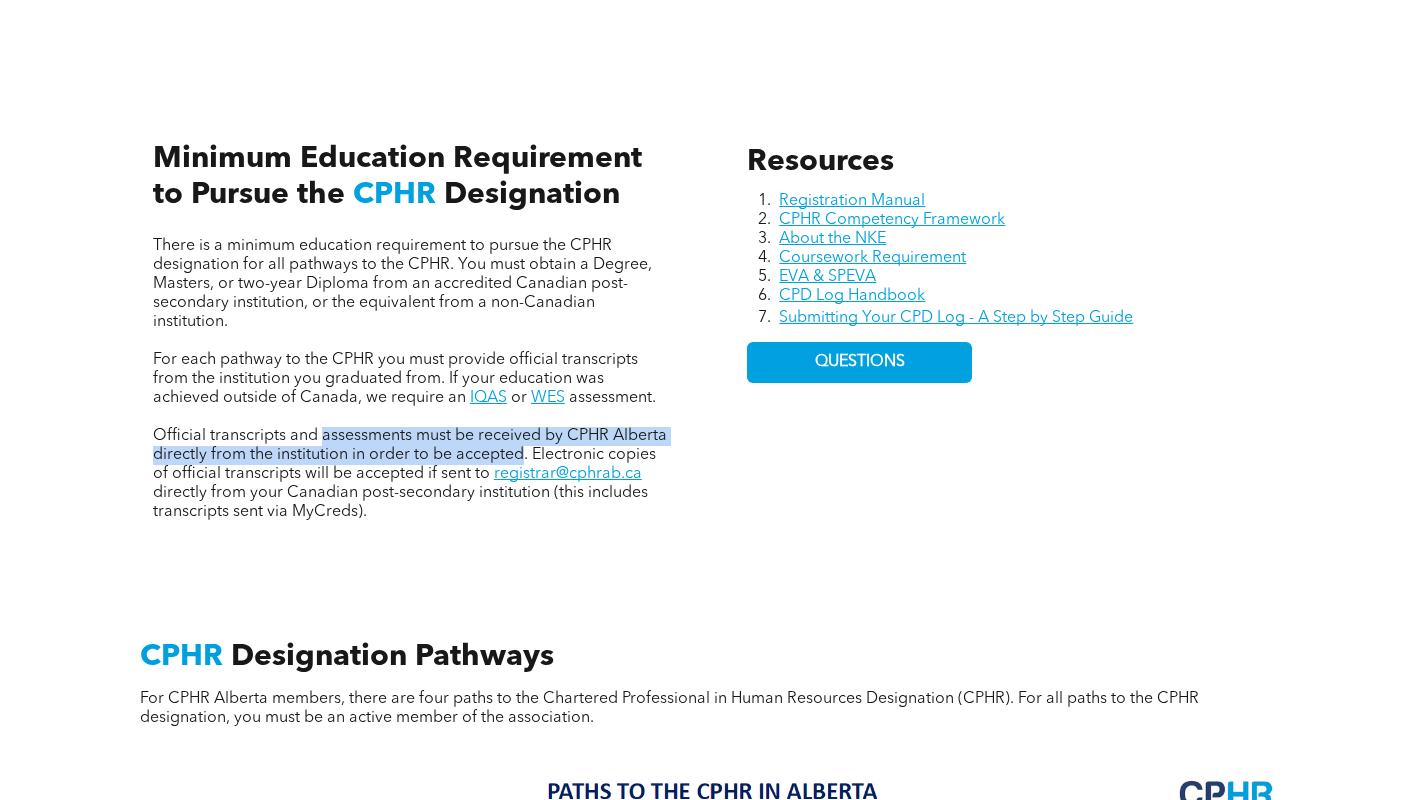 drag, startPoint x: 324, startPoint y: 438, endPoint x: 522, endPoint y: 460, distance: 199.21848 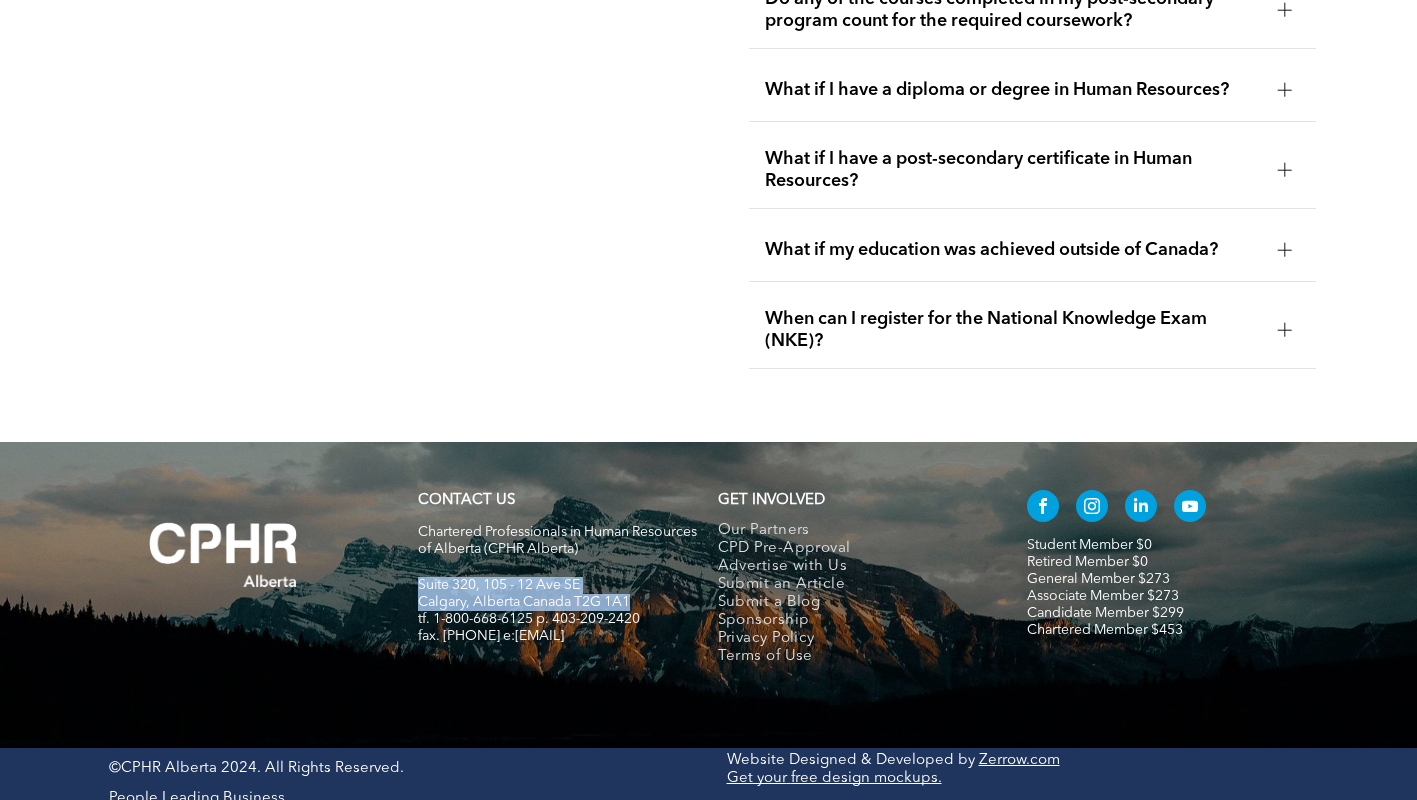 drag, startPoint x: 413, startPoint y: 562, endPoint x: 640, endPoint y: 572, distance: 227.22015 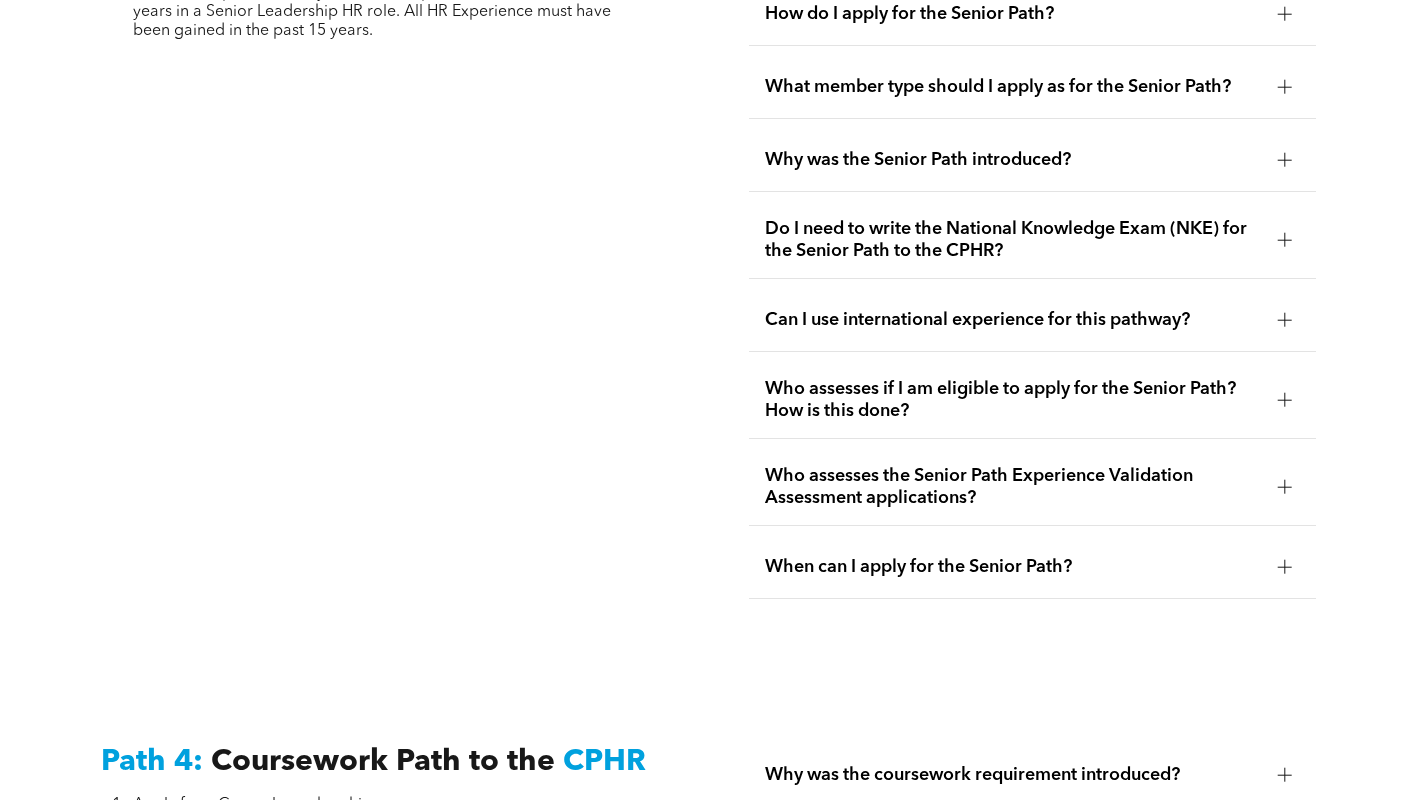 scroll, scrollTop: 5034, scrollLeft: 0, axis: vertical 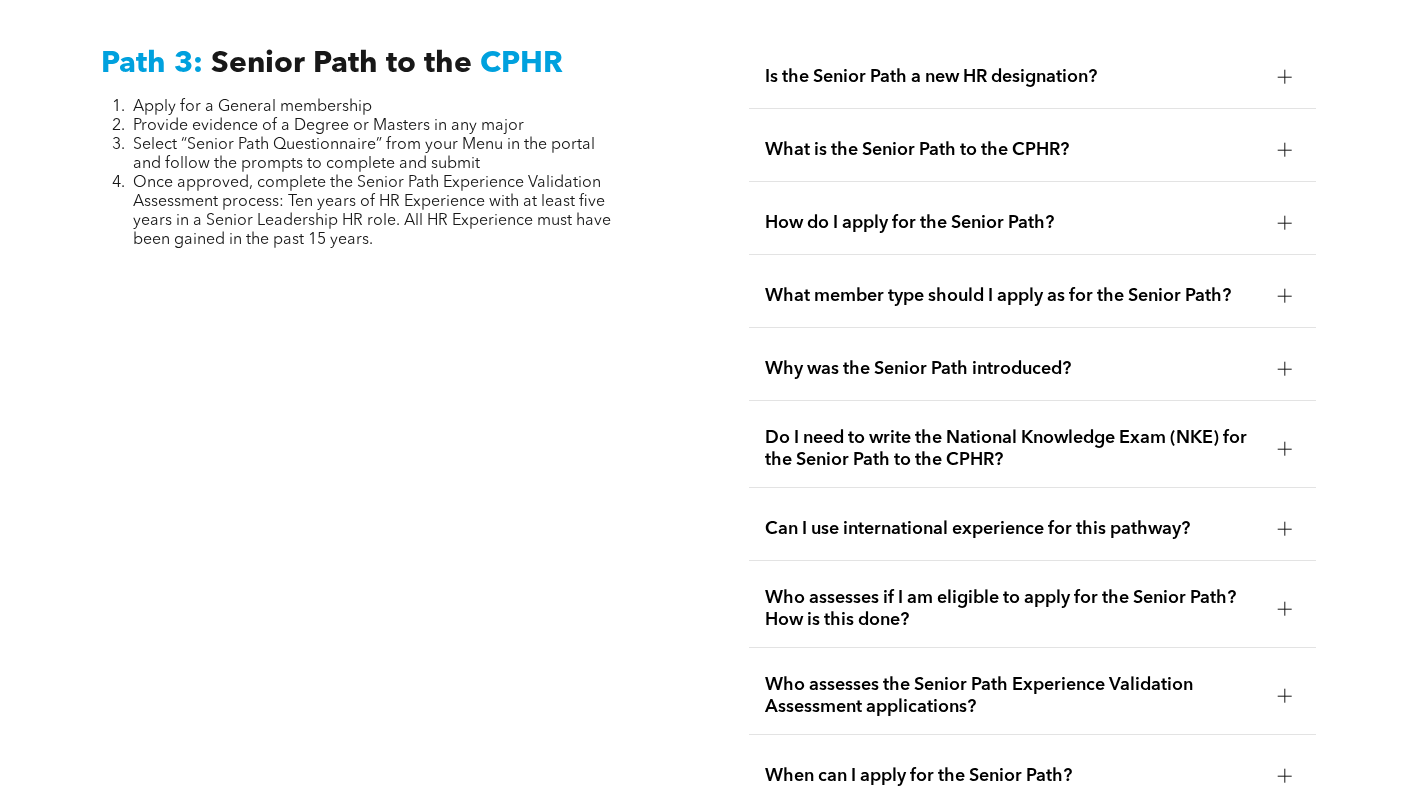 drag, startPoint x: 413, startPoint y: 231, endPoint x: 66, endPoint y: 71, distance: 382.11124 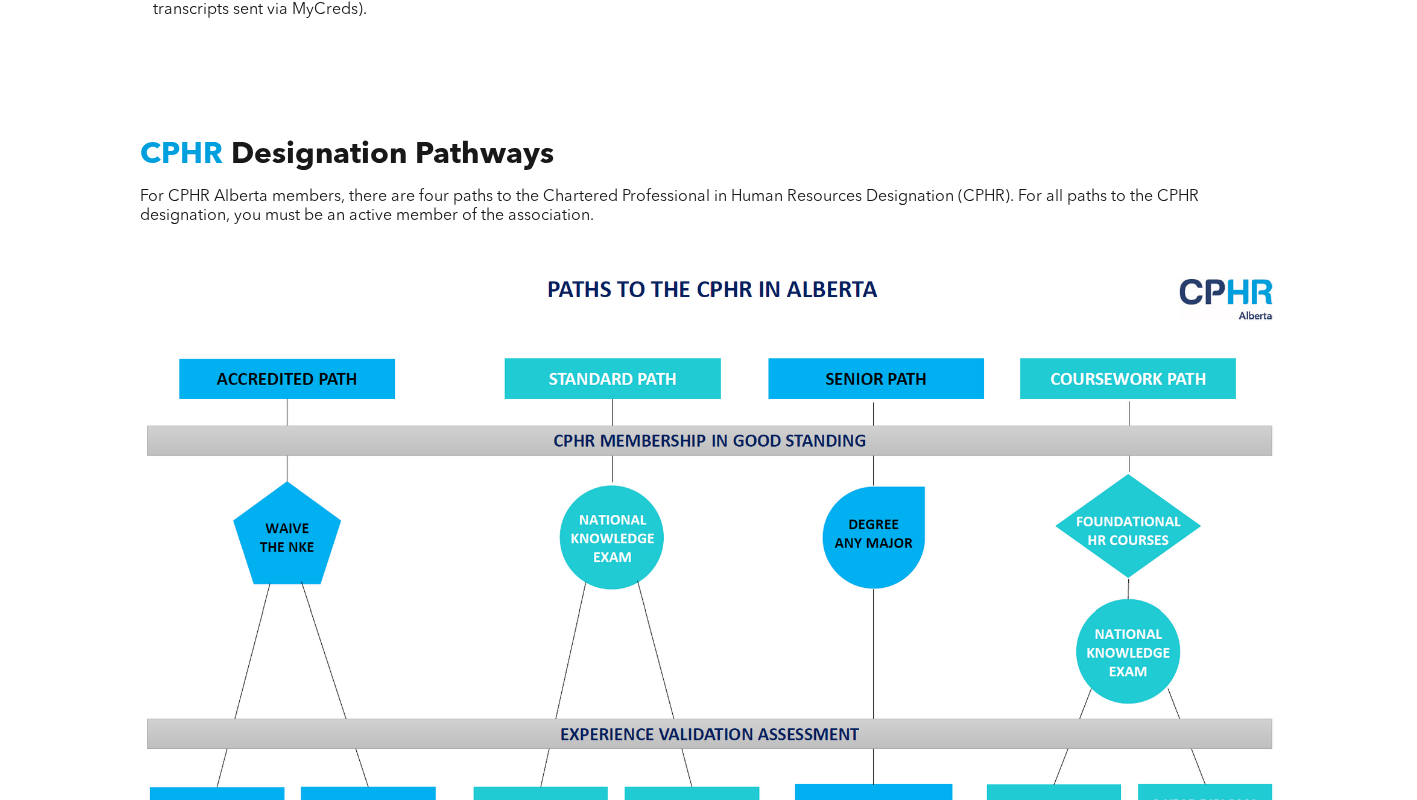 scroll, scrollTop: 934, scrollLeft: 0, axis: vertical 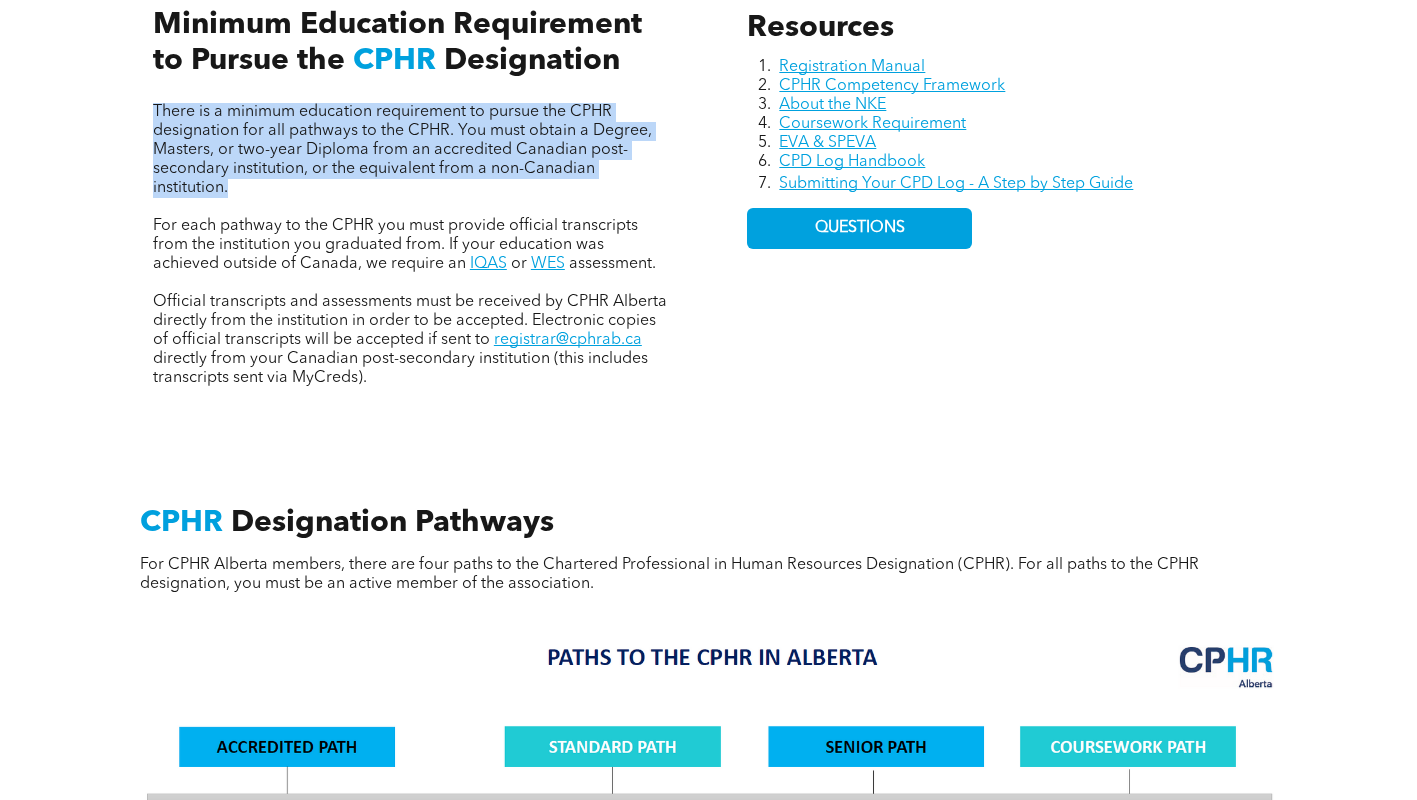 drag, startPoint x: 149, startPoint y: 105, endPoint x: 239, endPoint y: 197, distance: 128.7012 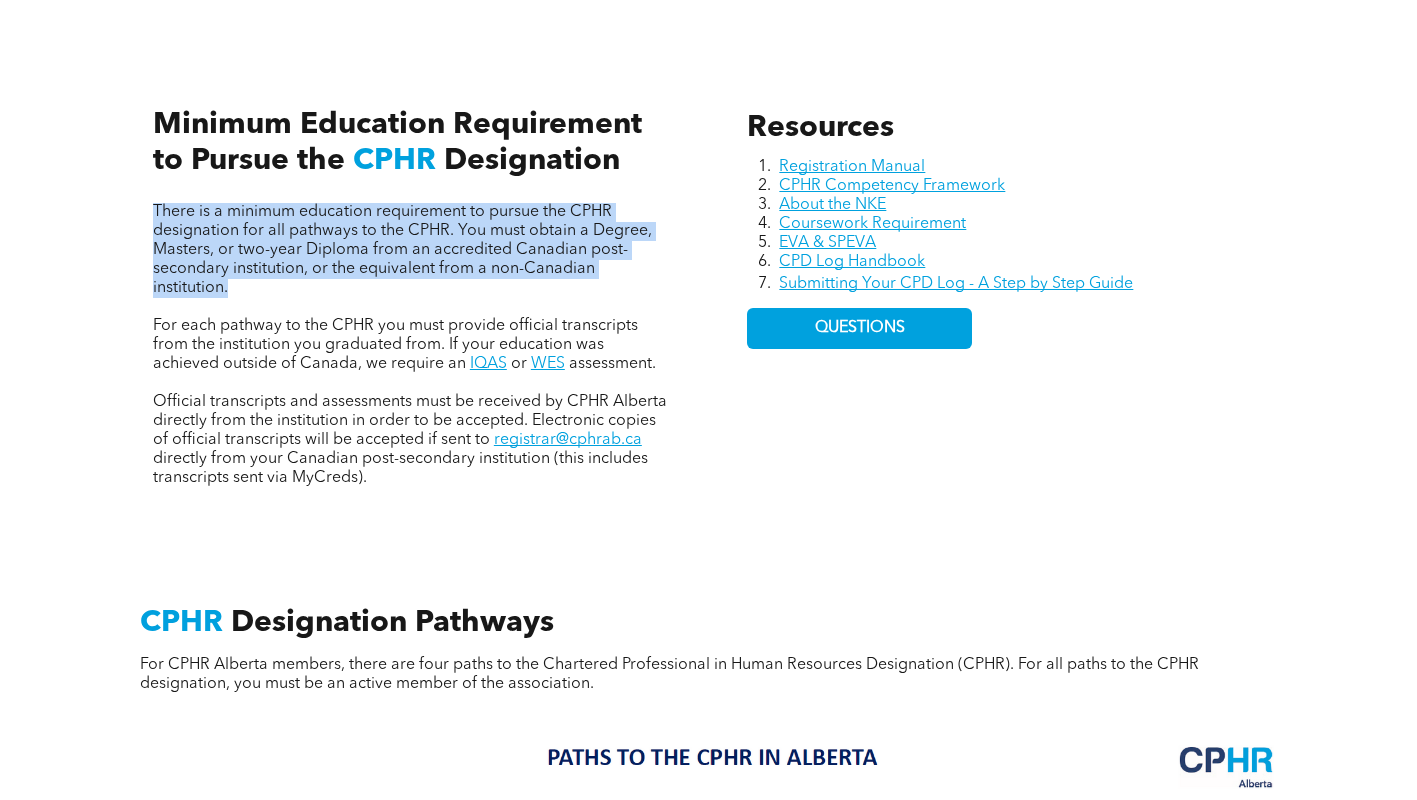click on "There is a minimum education requirement to pursue the CPHR designation for all pathways to the CPHR. You must obtain a Degree, Masters, or two-year Diploma from an accredited Canadian post-secondary institution, or the equivalent from a non-Canadian institution." at bounding box center [411, 250] 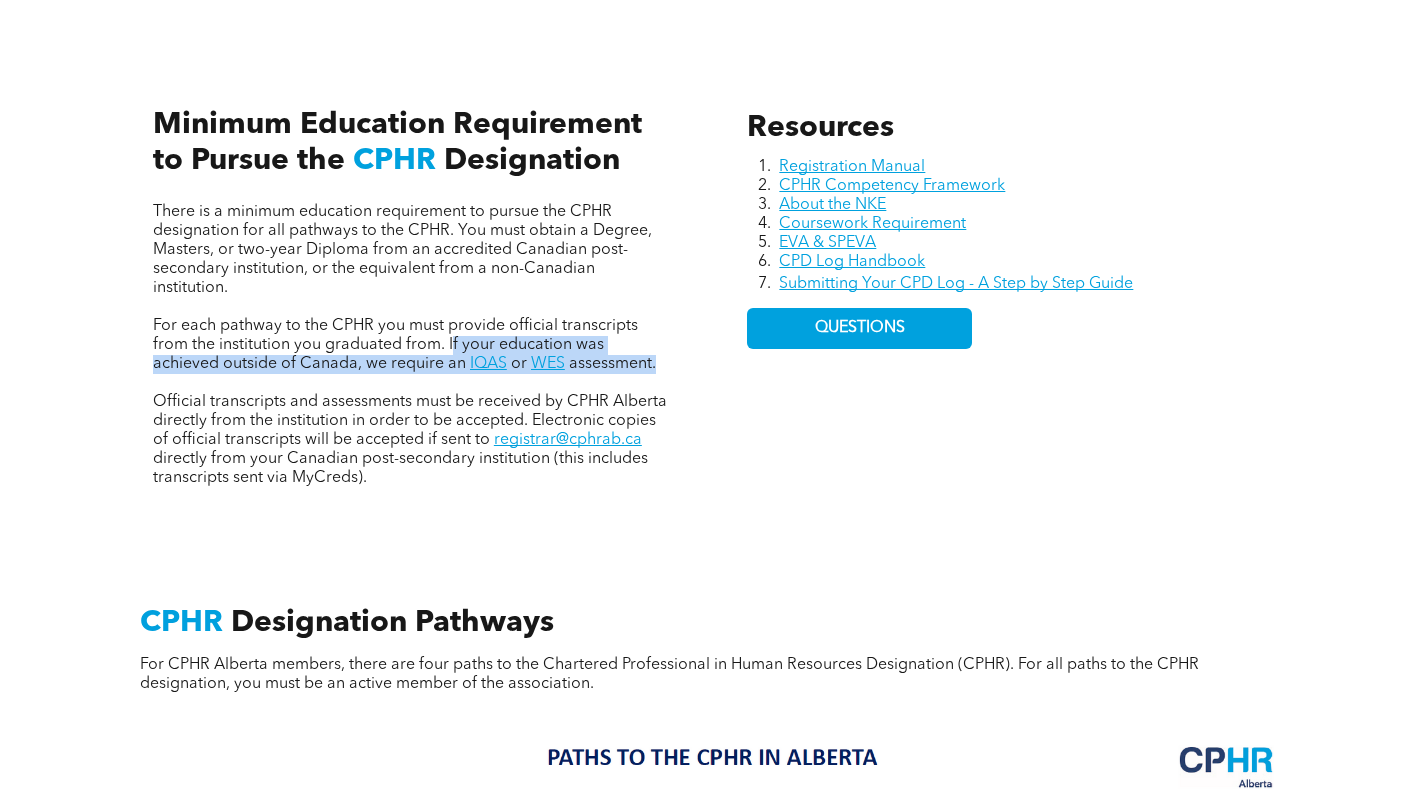 drag, startPoint x: 450, startPoint y: 344, endPoint x: 659, endPoint y: 375, distance: 211.28653 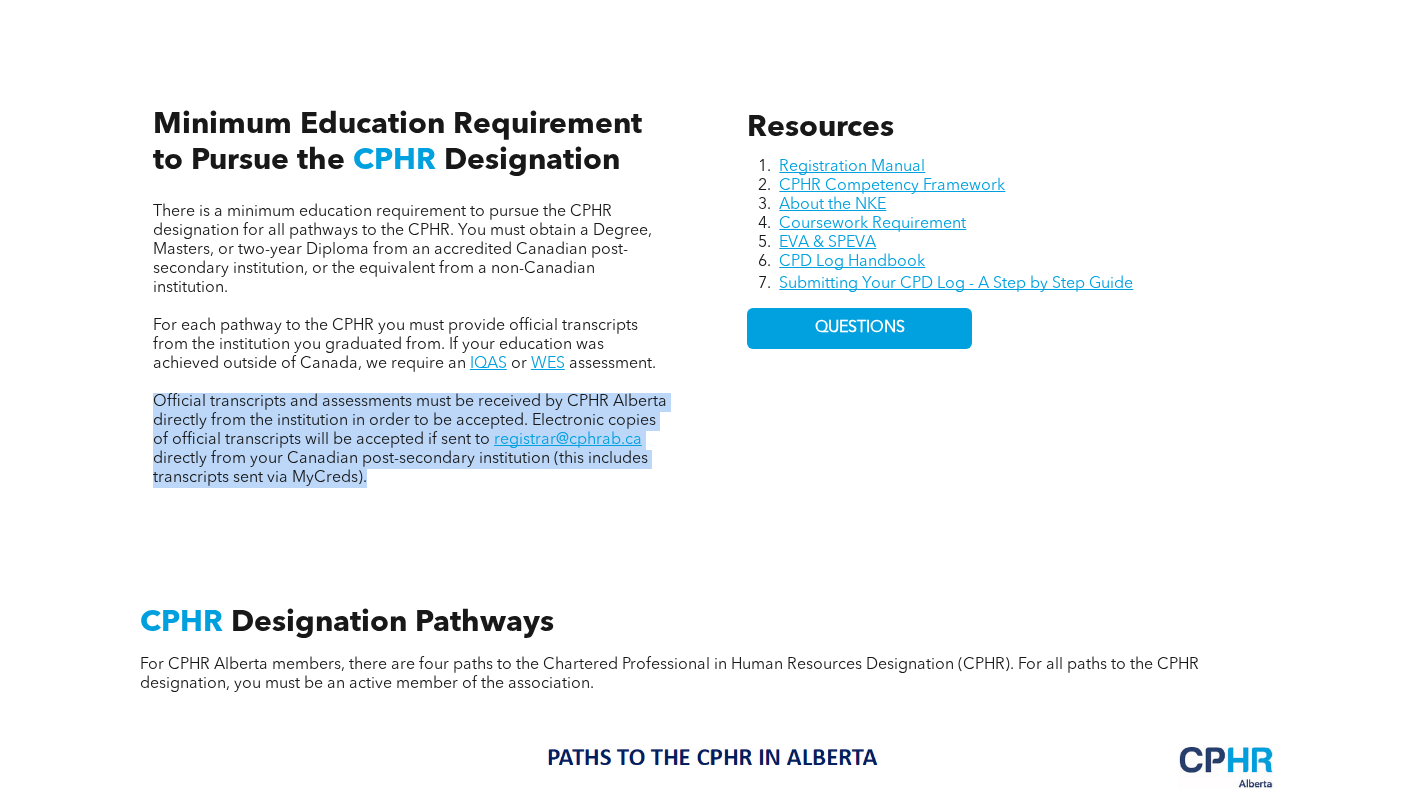 drag, startPoint x: 391, startPoint y: 487, endPoint x: 92, endPoint y: 396, distance: 312.5412 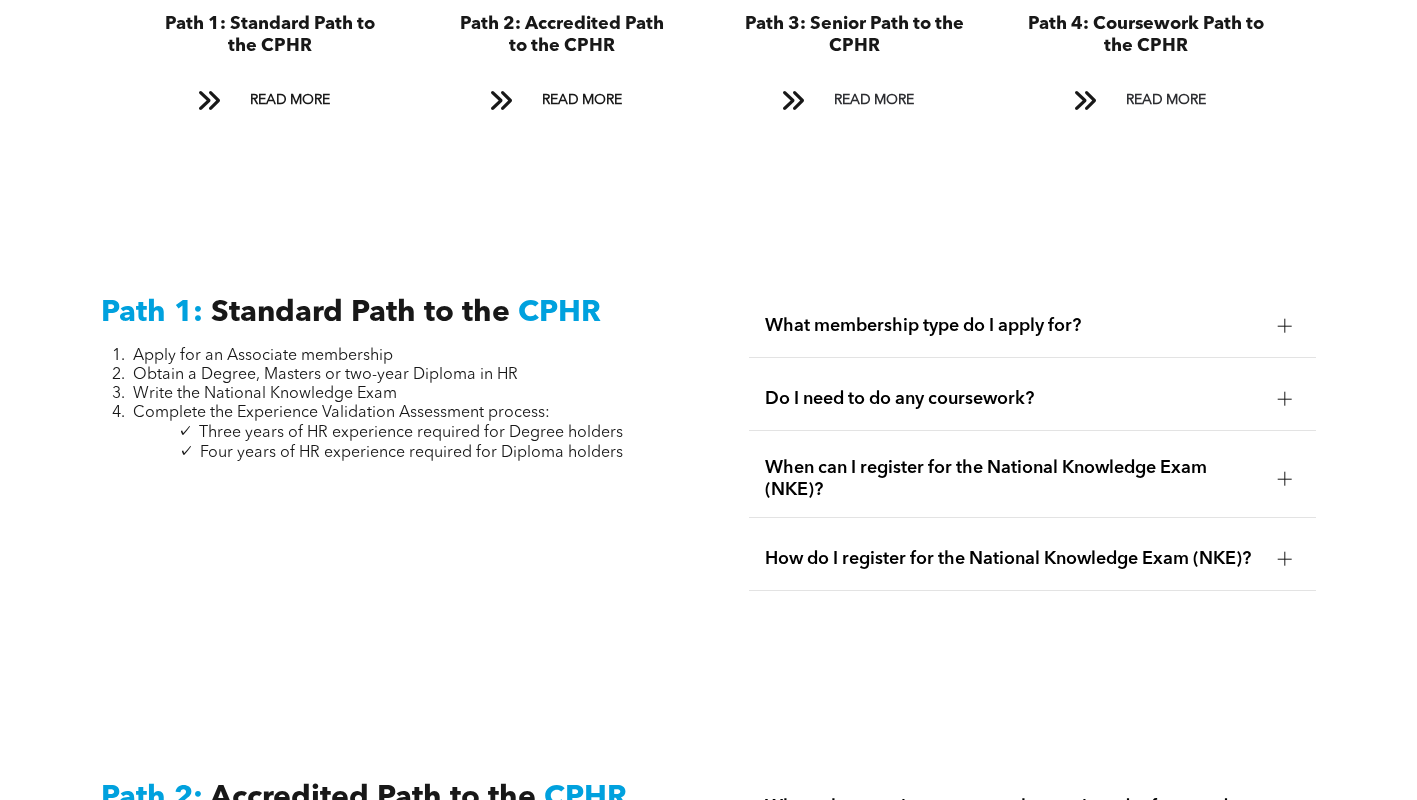 scroll, scrollTop: 2534, scrollLeft: 0, axis: vertical 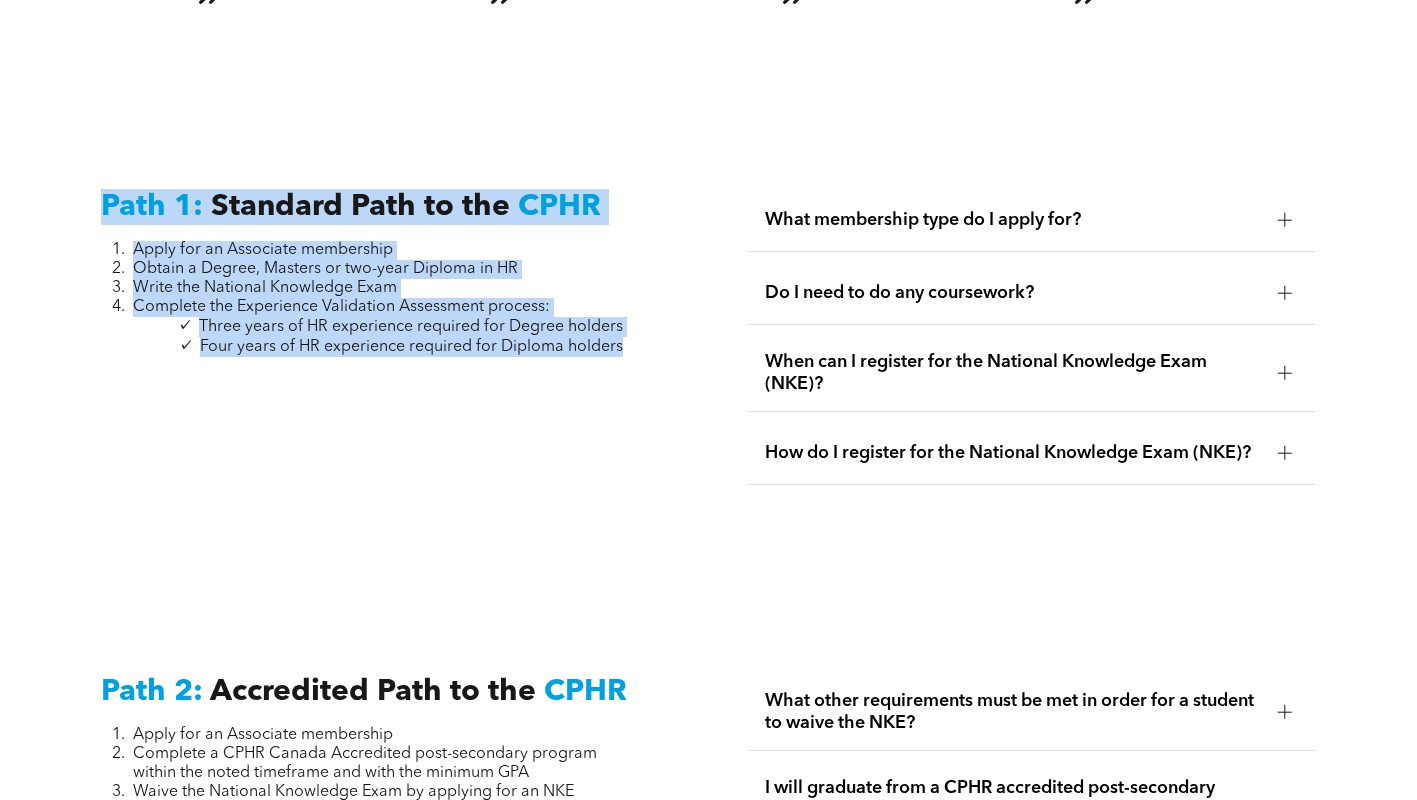 drag, startPoint x: 77, startPoint y: 177, endPoint x: 636, endPoint y: 360, distance: 588.19214 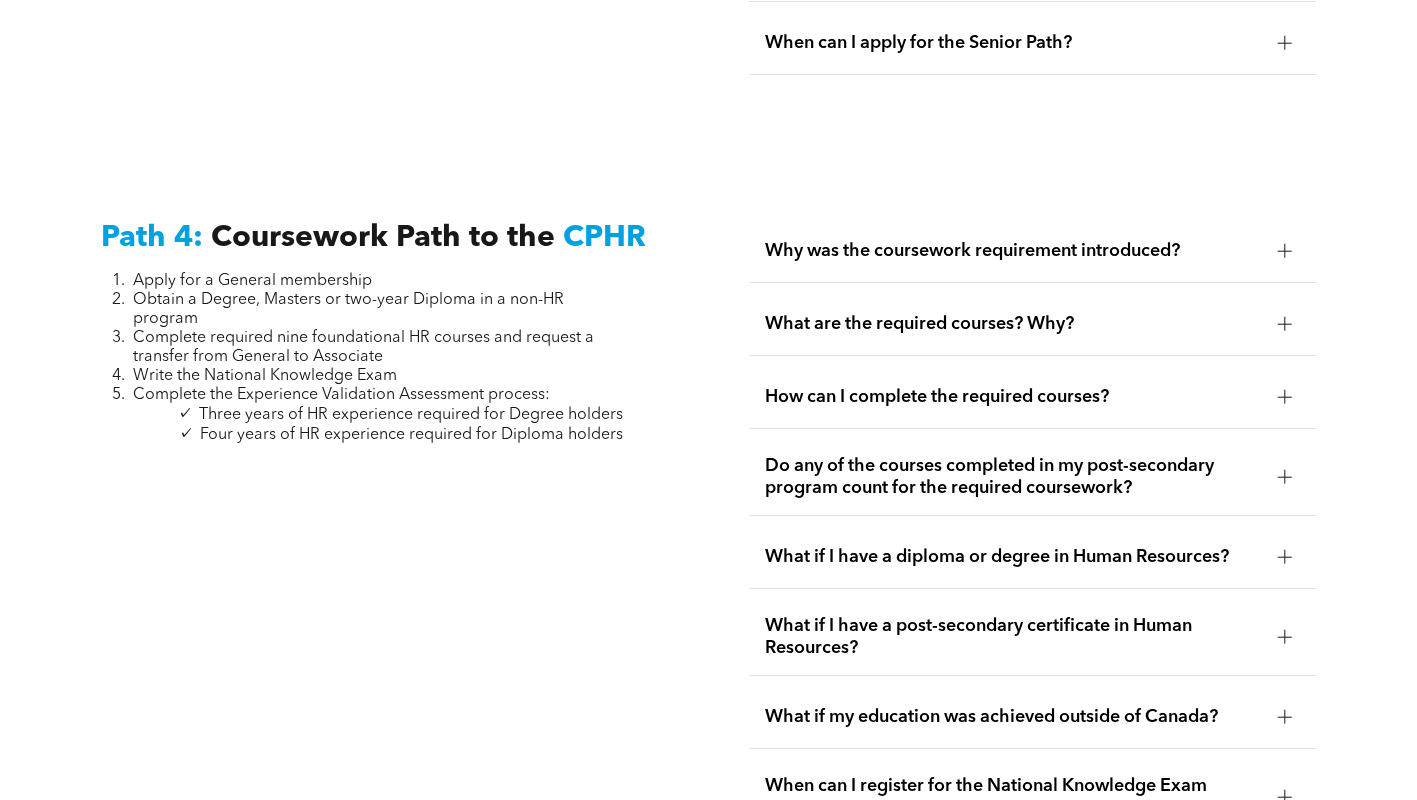 scroll, scrollTop: 5834, scrollLeft: 0, axis: vertical 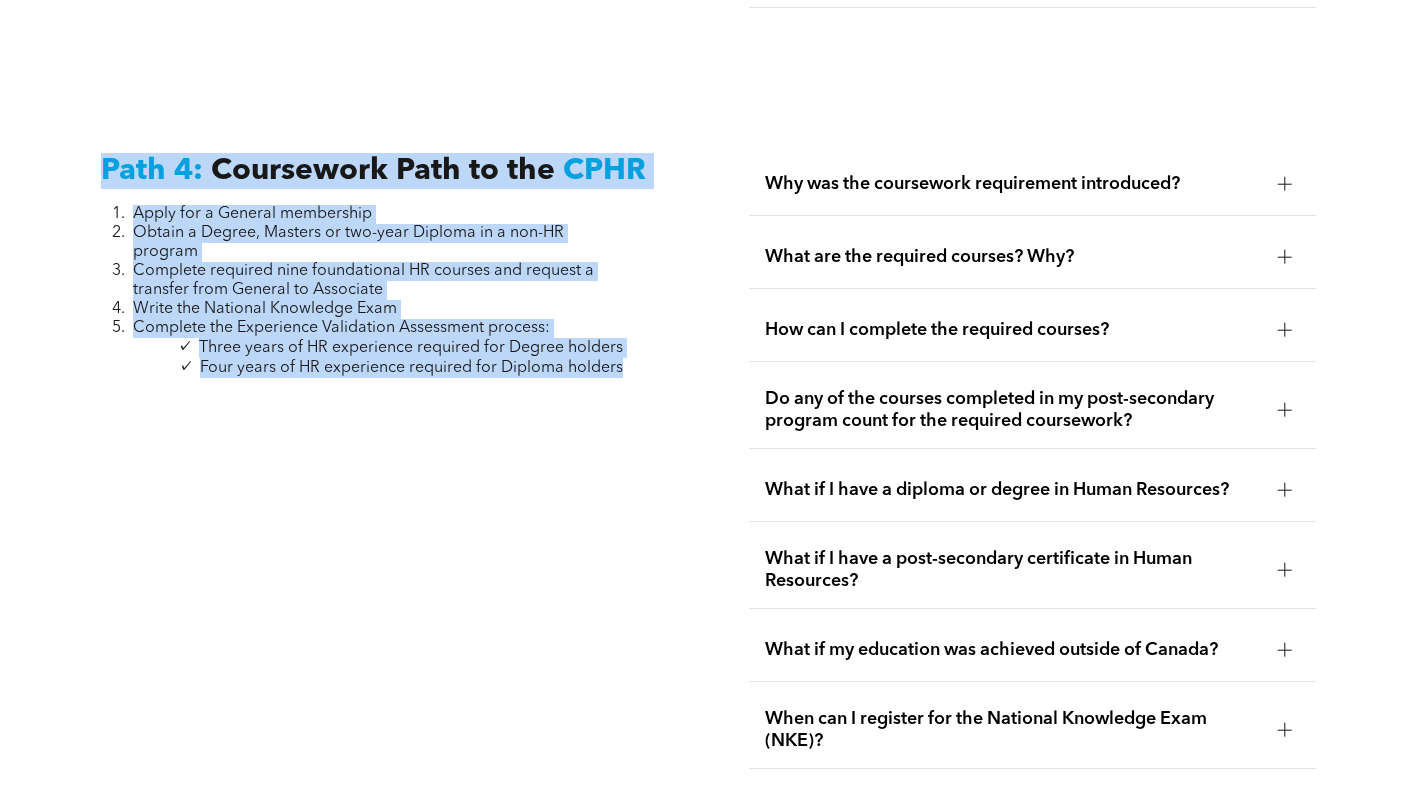 drag, startPoint x: 95, startPoint y: 145, endPoint x: 626, endPoint y: 362, distance: 573.6288 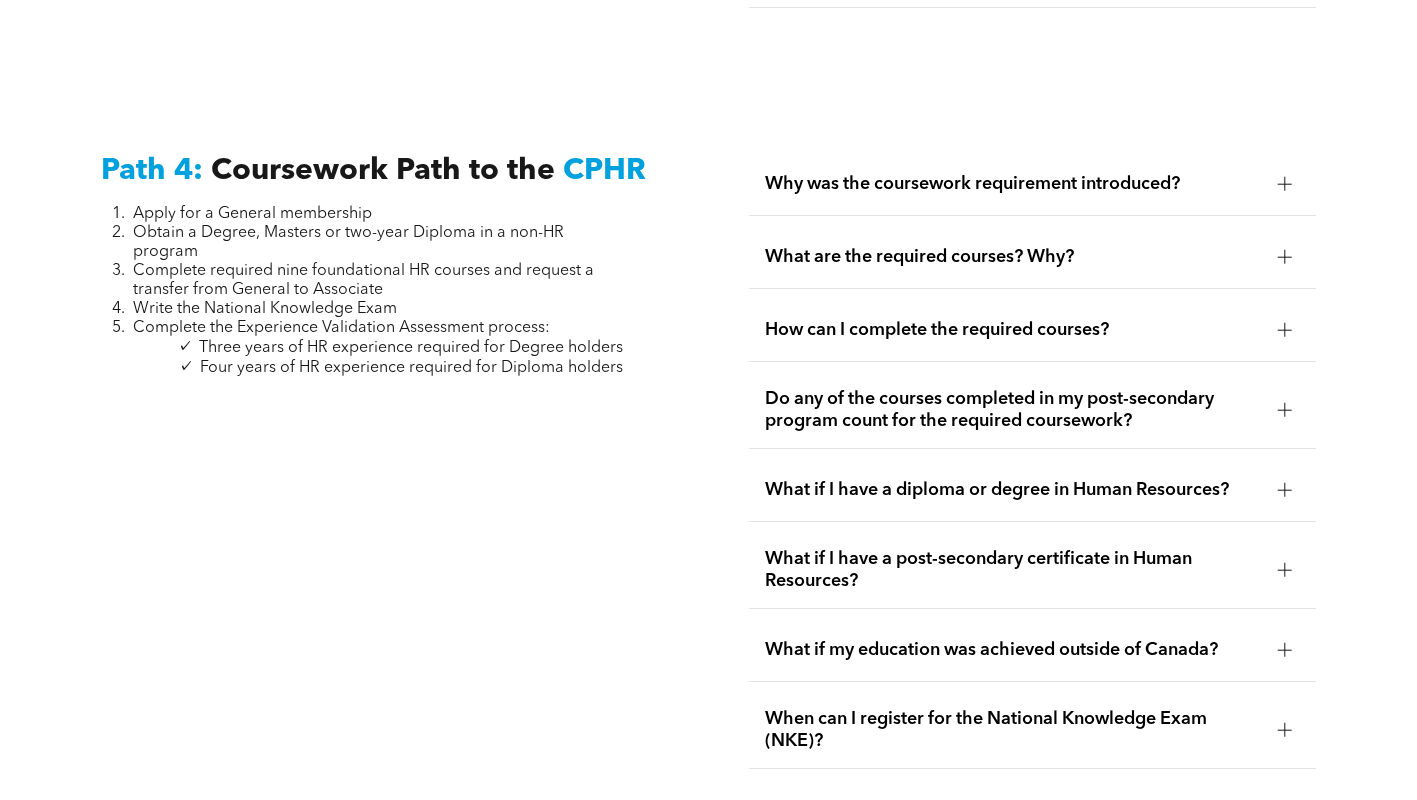 click on "Path 4:   Coursework Path to the
CPHR
Apply for a General membership Obtain a Degree, Masters or two-year Diploma in a non-HR program Complete required nine foundational HR courses and request a transfer from General to Associate Write the National Knowledge Exam Complete the Experience Validation Assessment process:
Three years of HR experience required for Degree holders Four years of HR experience required for Diploma holders" at bounding box center [384, 461] 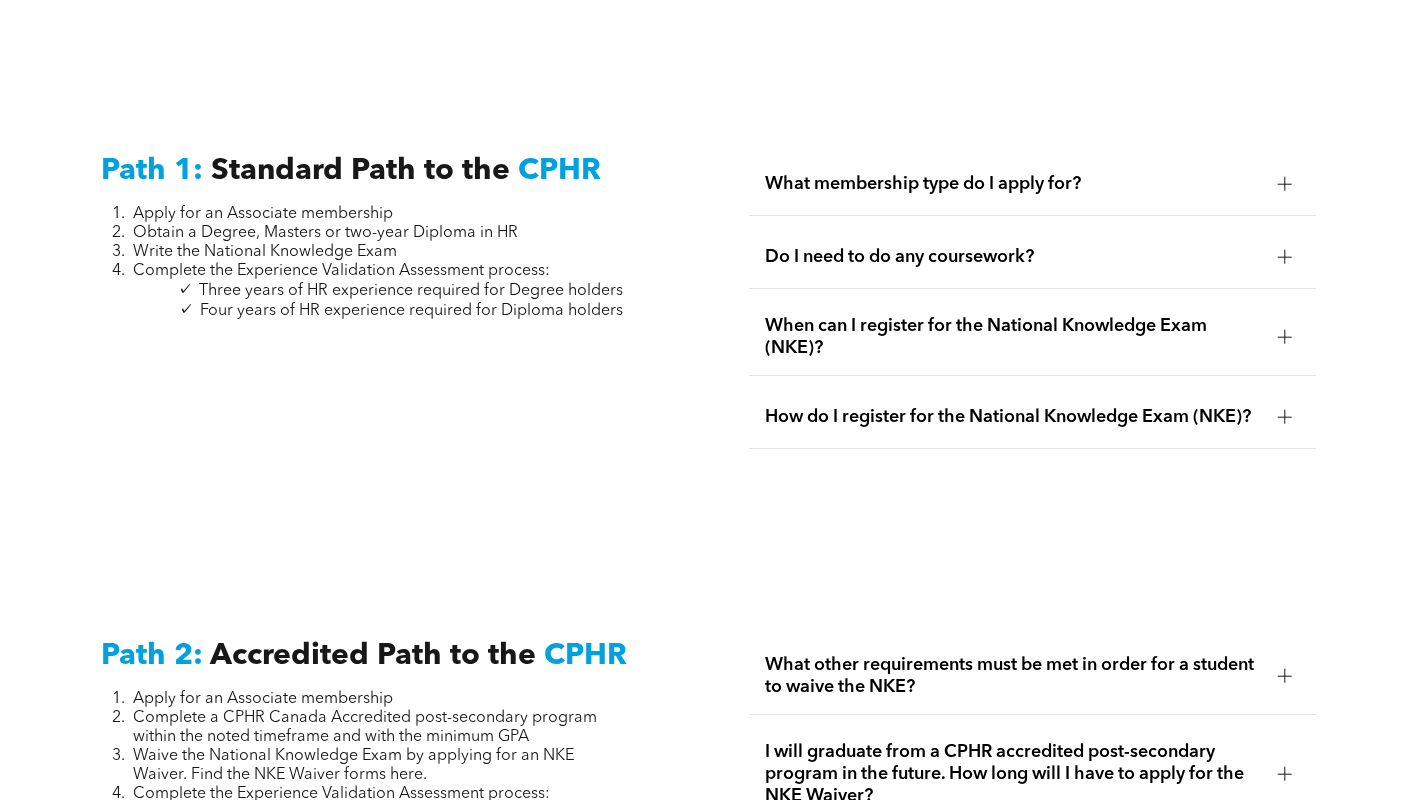 scroll, scrollTop: 2334, scrollLeft: 0, axis: vertical 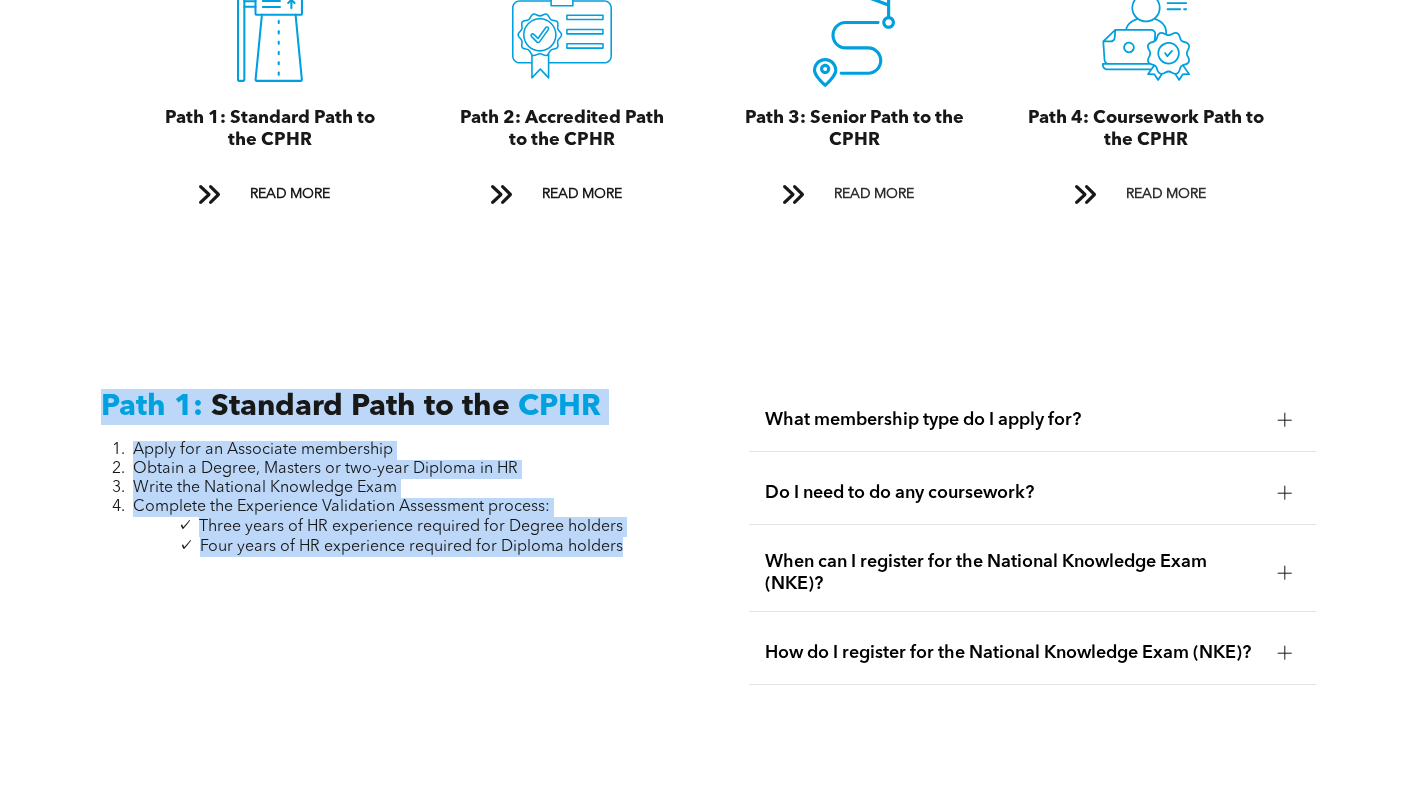 drag, startPoint x: 627, startPoint y: 545, endPoint x: 52, endPoint y: 411, distance: 590.4075 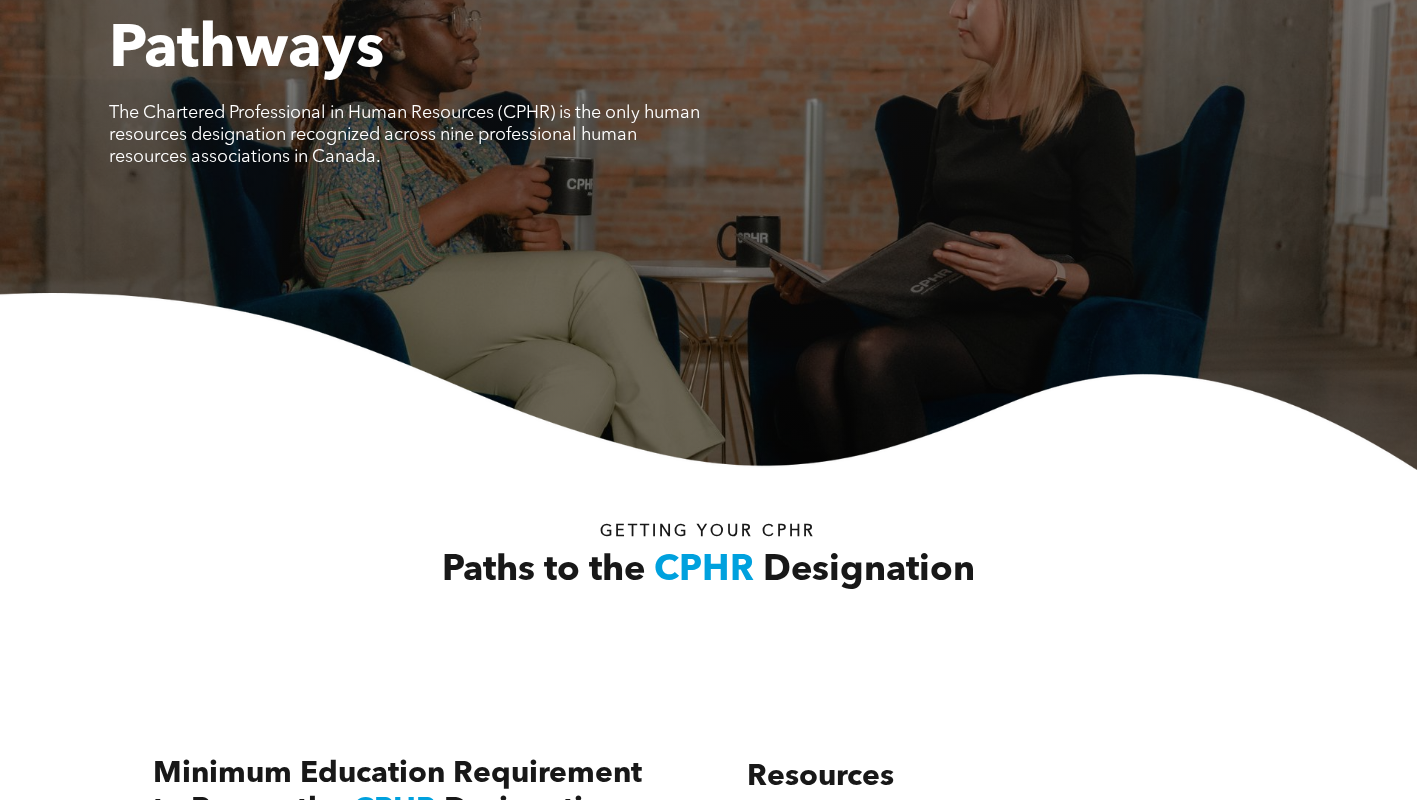 scroll, scrollTop: 0, scrollLeft: 0, axis: both 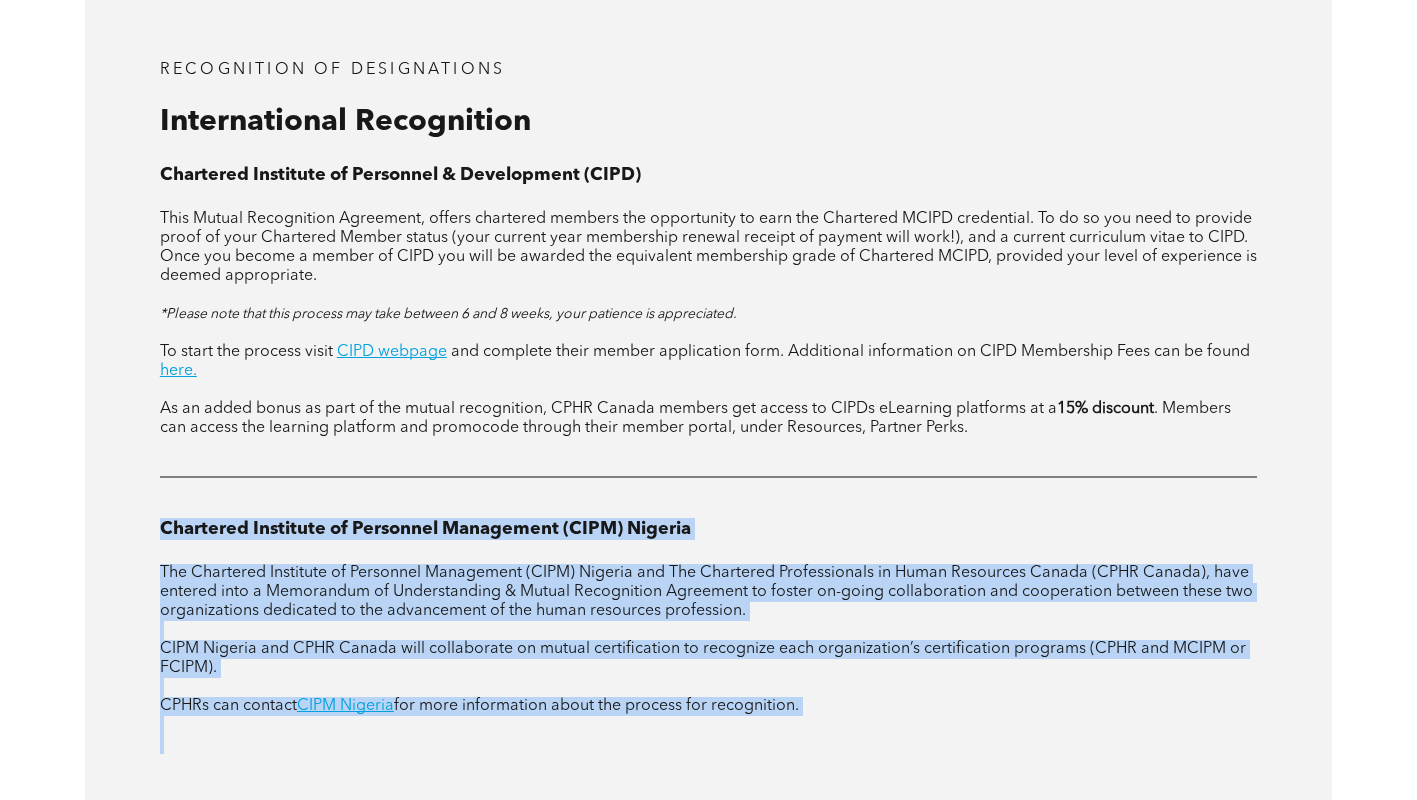 drag, startPoint x: 293, startPoint y: 544, endPoint x: 932, endPoint y: 739, distance: 668.0913 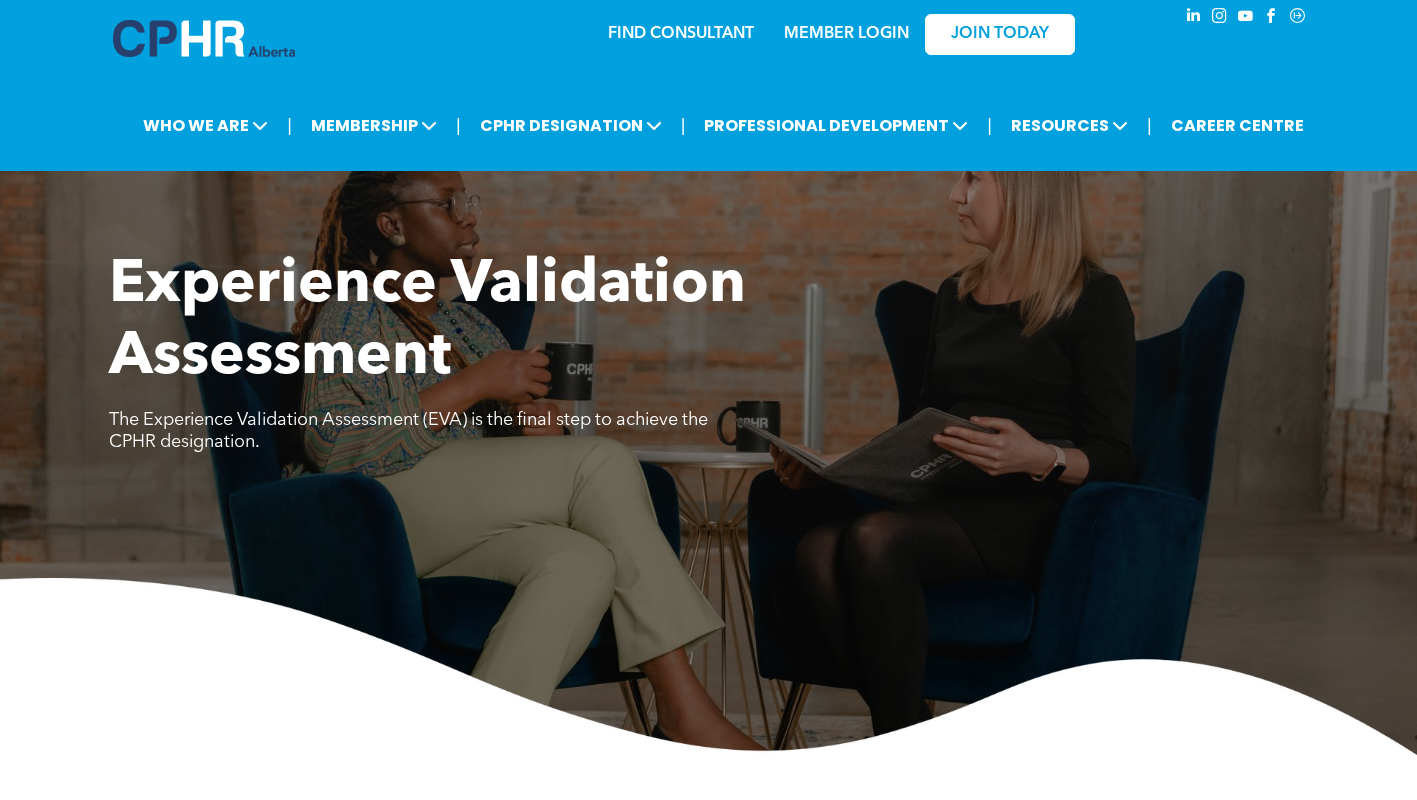 scroll, scrollTop: 0, scrollLeft: 0, axis: both 